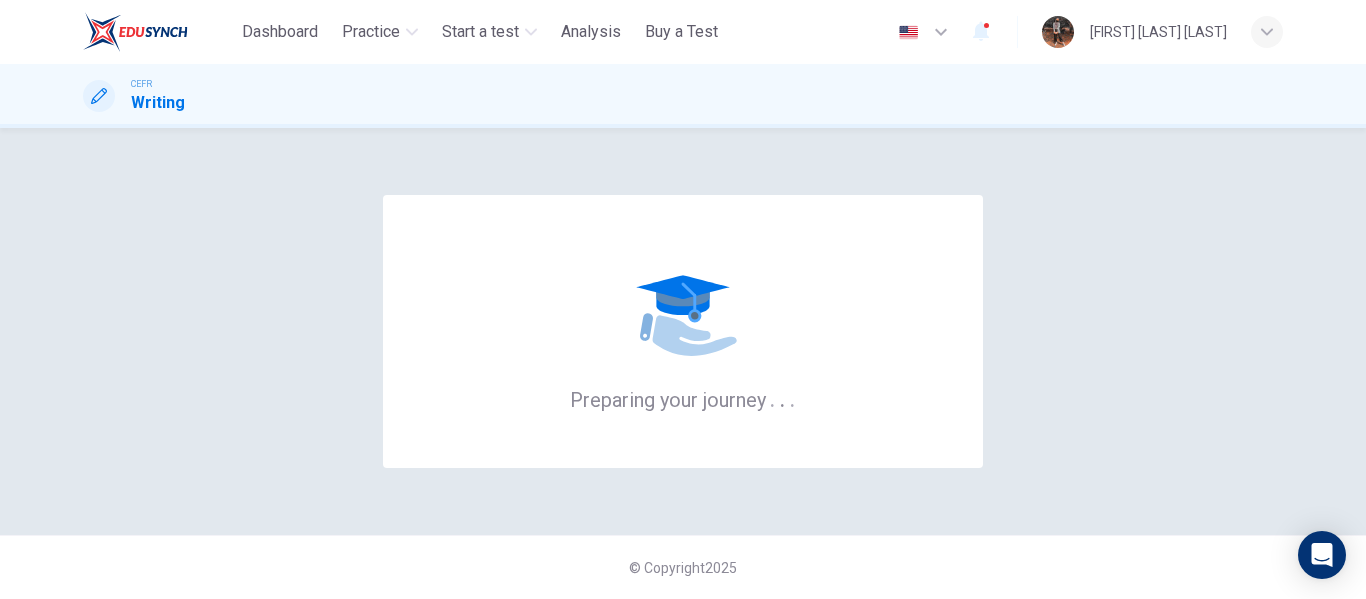 scroll, scrollTop: 0, scrollLeft: 0, axis: both 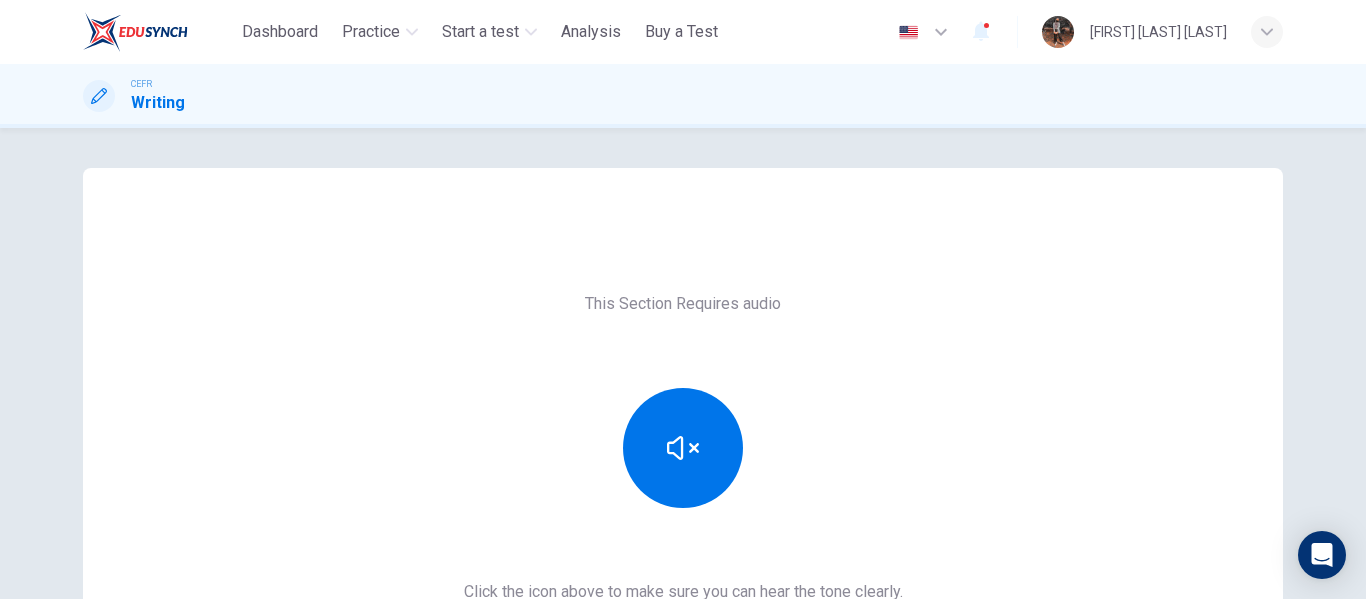 type 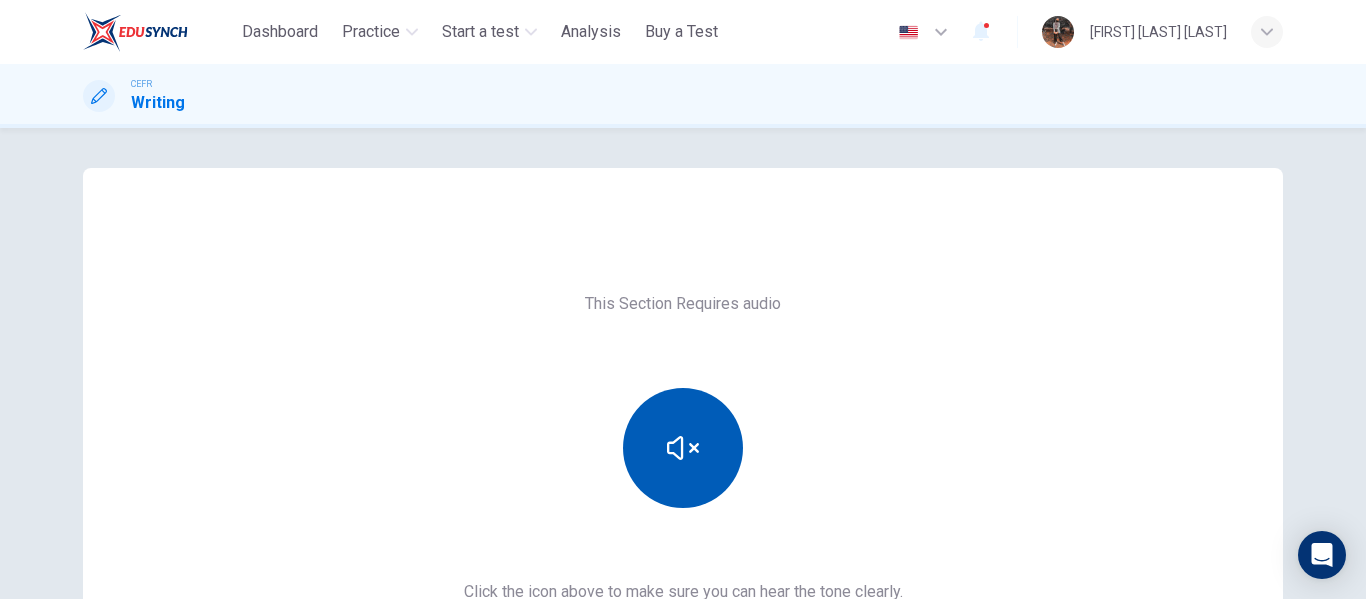 click at bounding box center [683, 448] 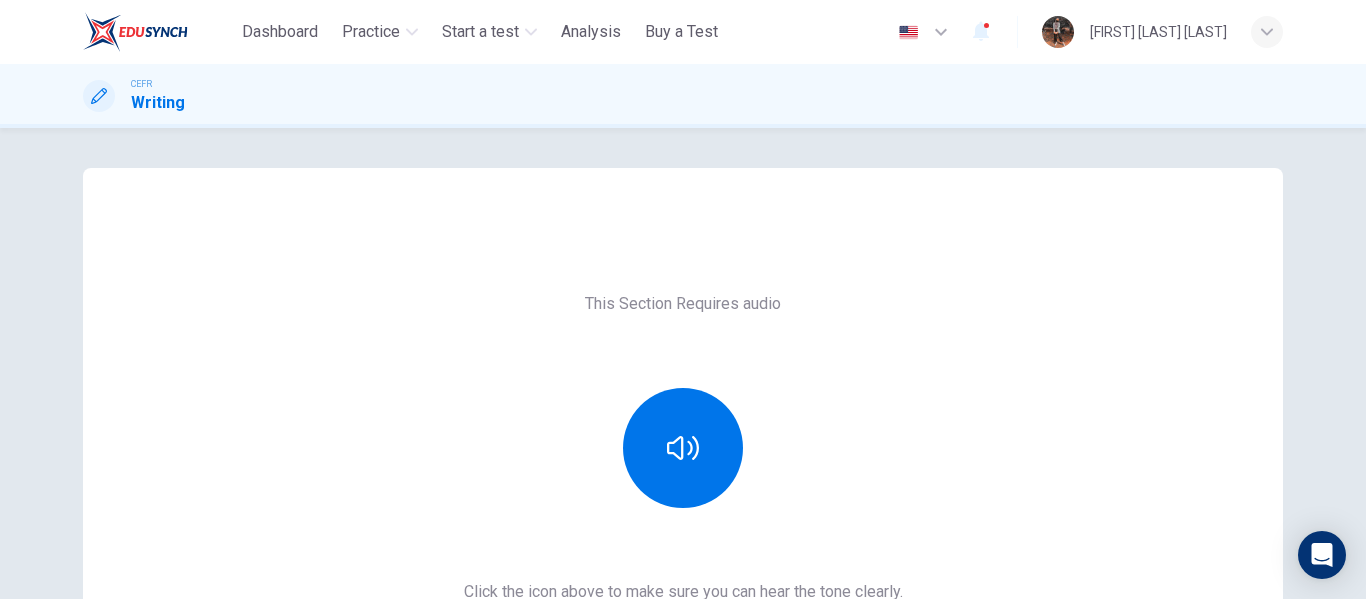 scroll, scrollTop: 368, scrollLeft: 0, axis: vertical 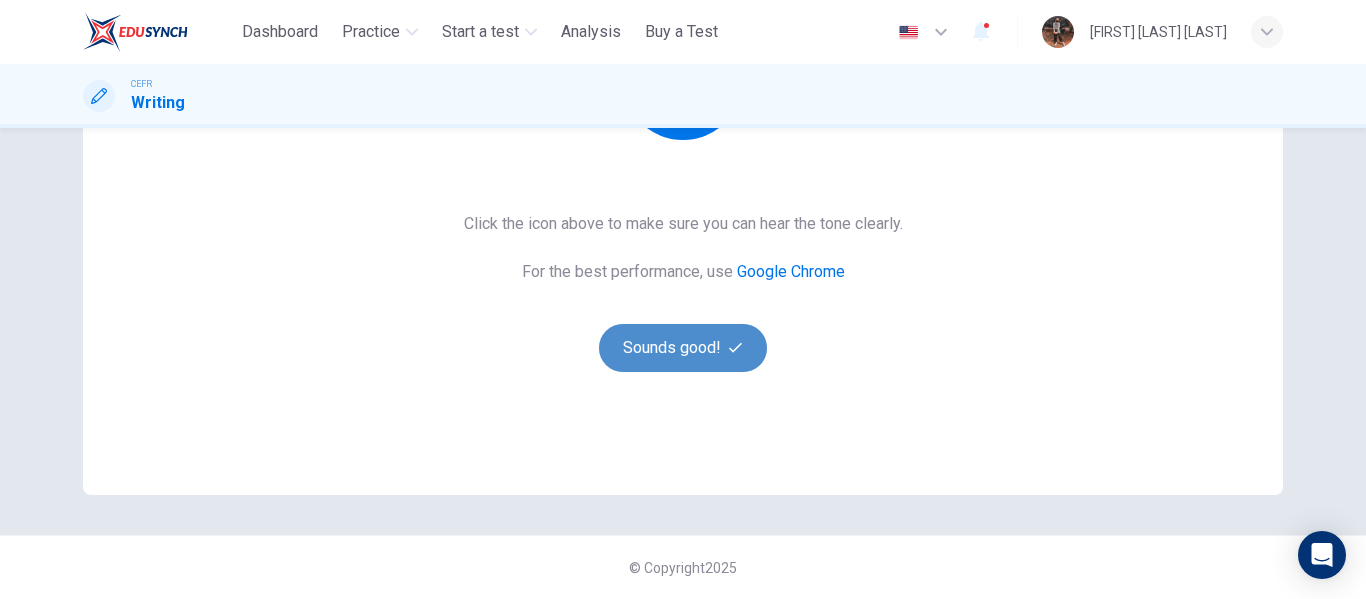 click on "Sounds good!" at bounding box center (683, 348) 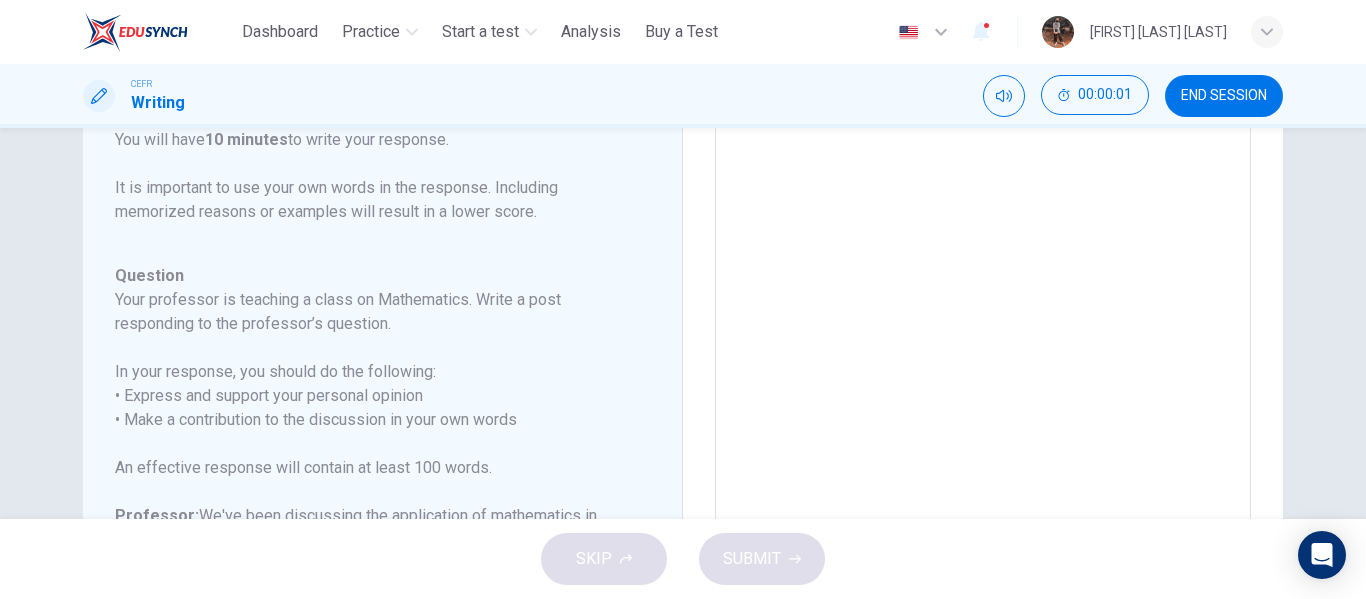 scroll, scrollTop: 198, scrollLeft: 0, axis: vertical 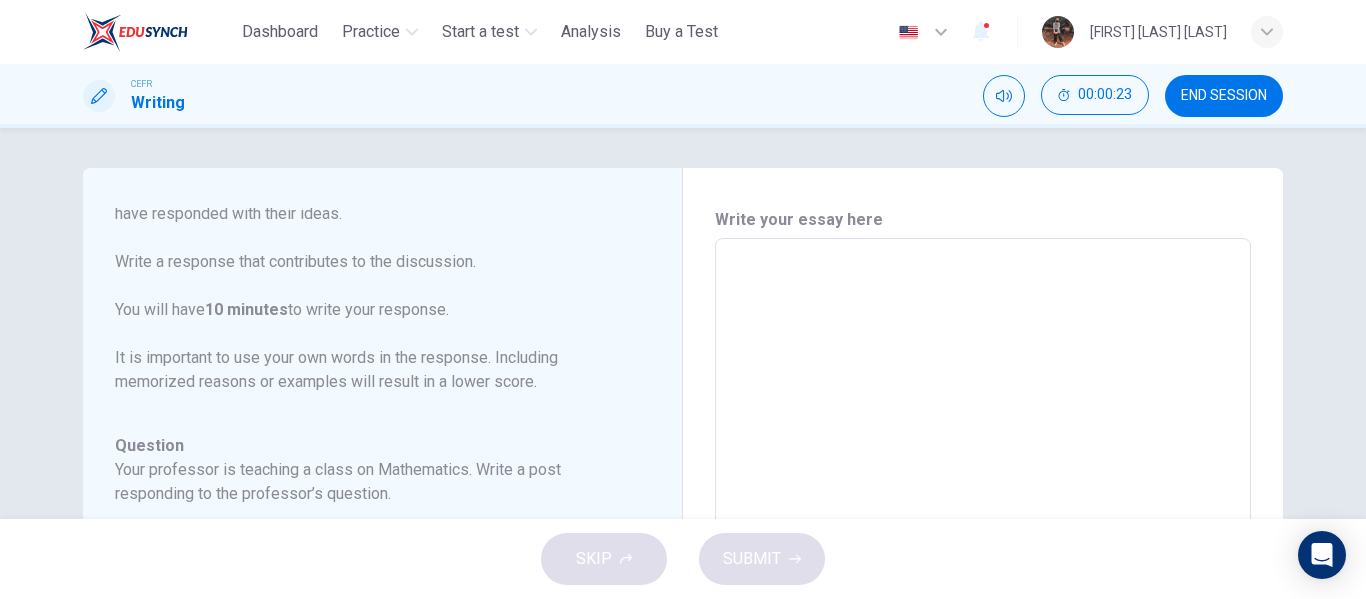 click at bounding box center (983, 572) 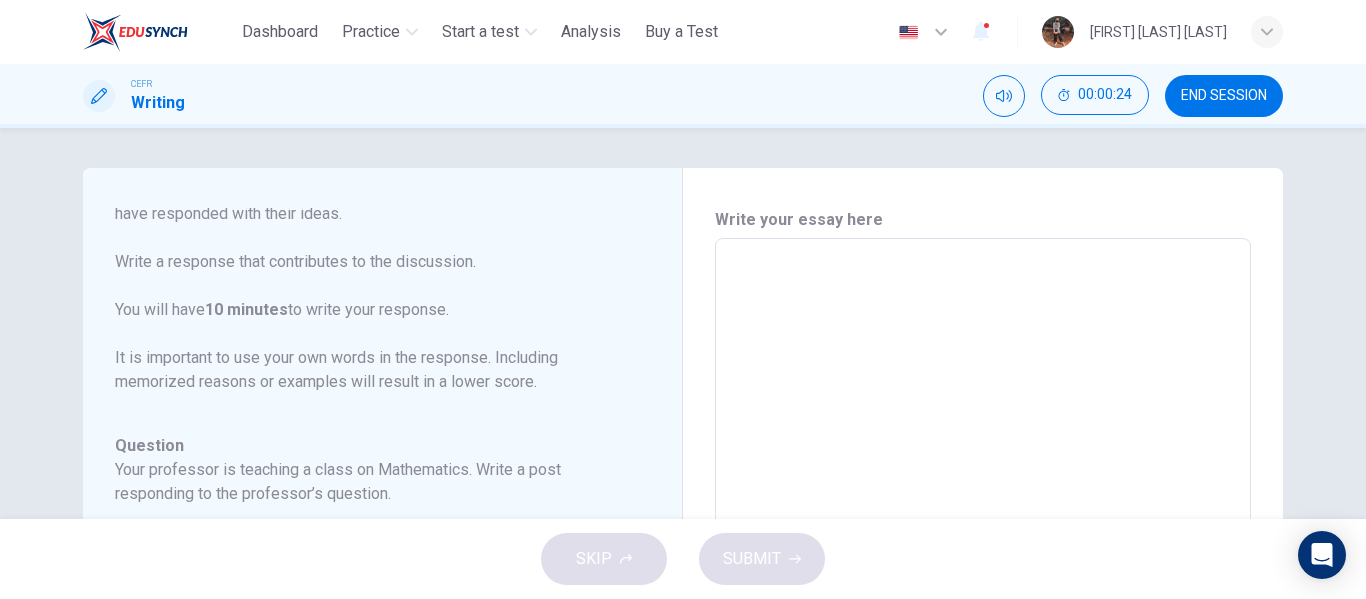 type on "*" 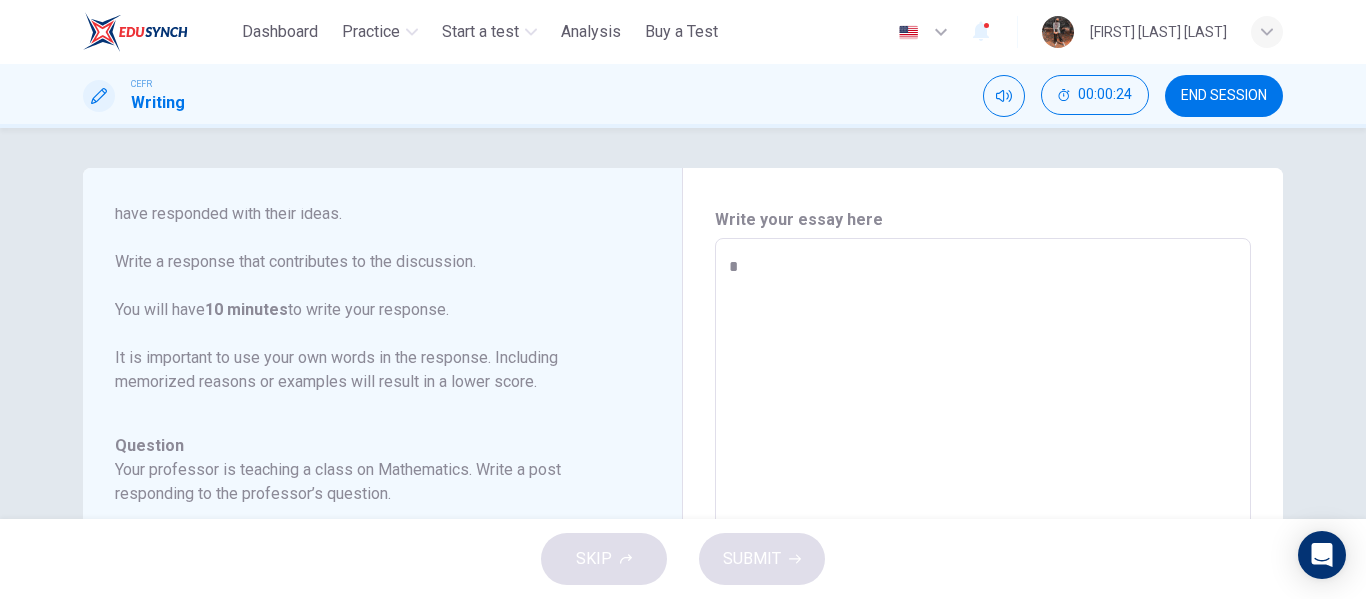 type on "*" 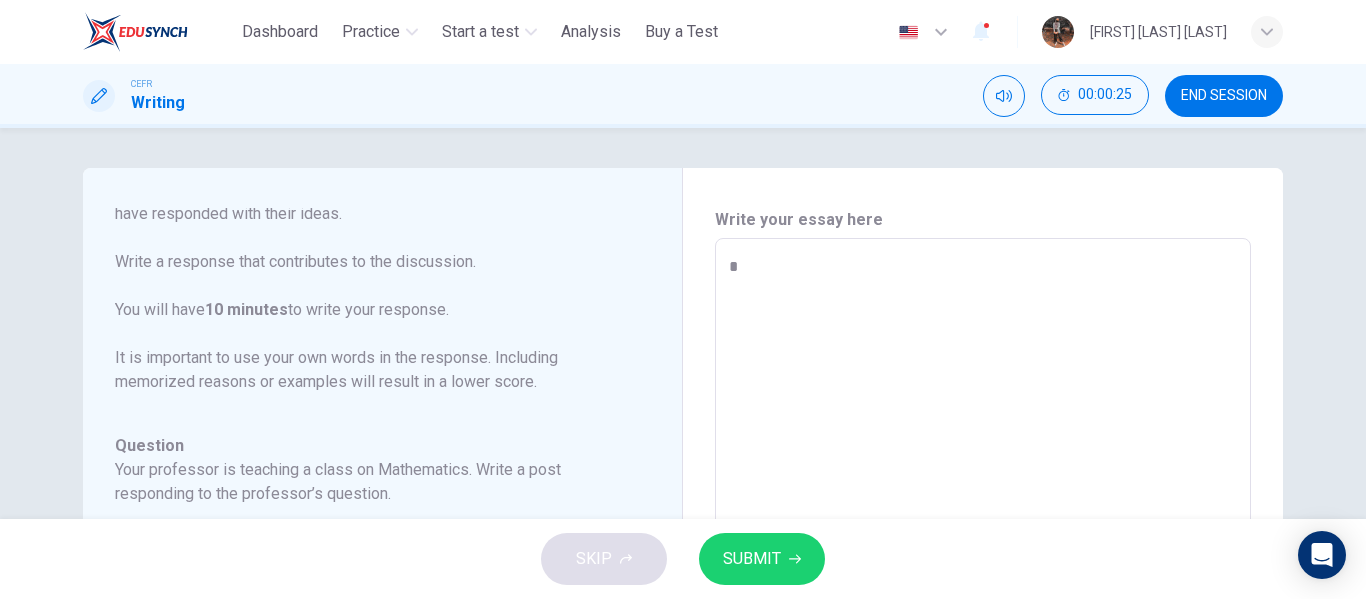 type on "*" 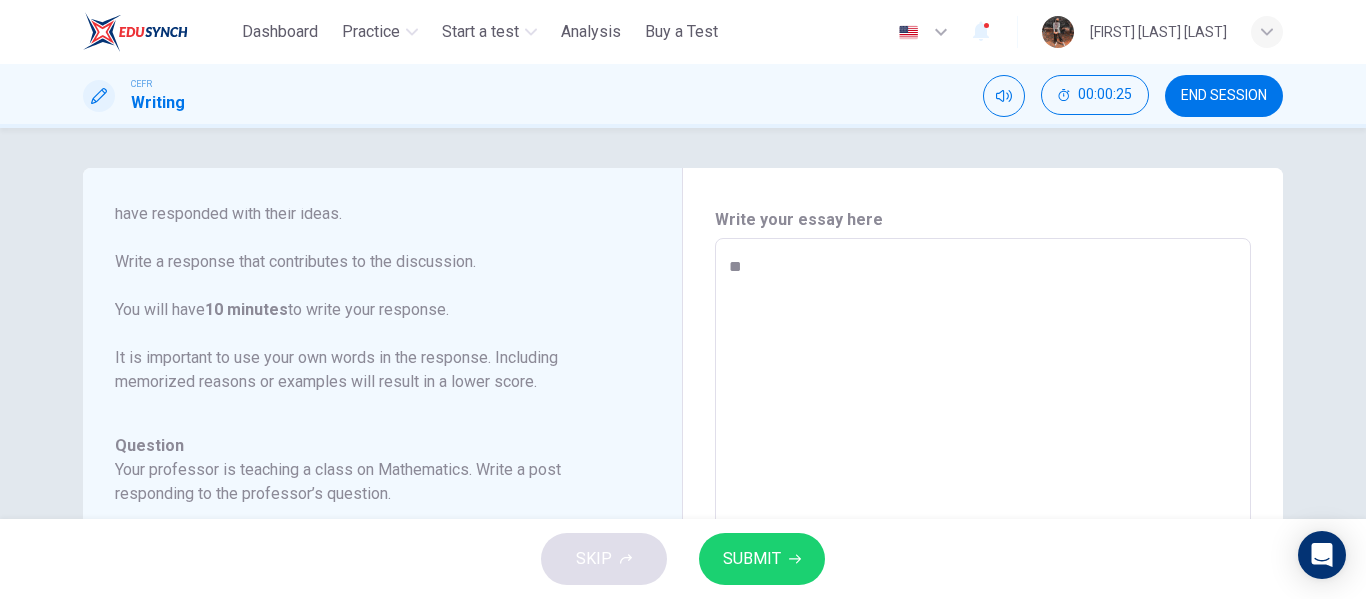 type on "*" 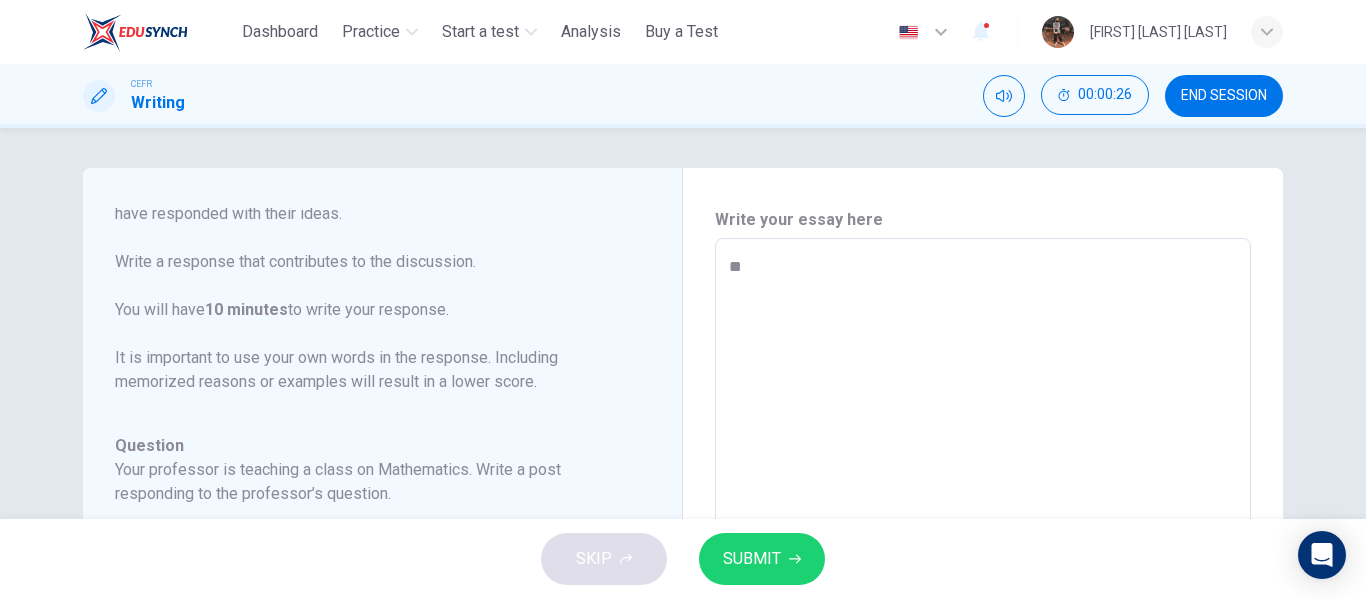 type on "***" 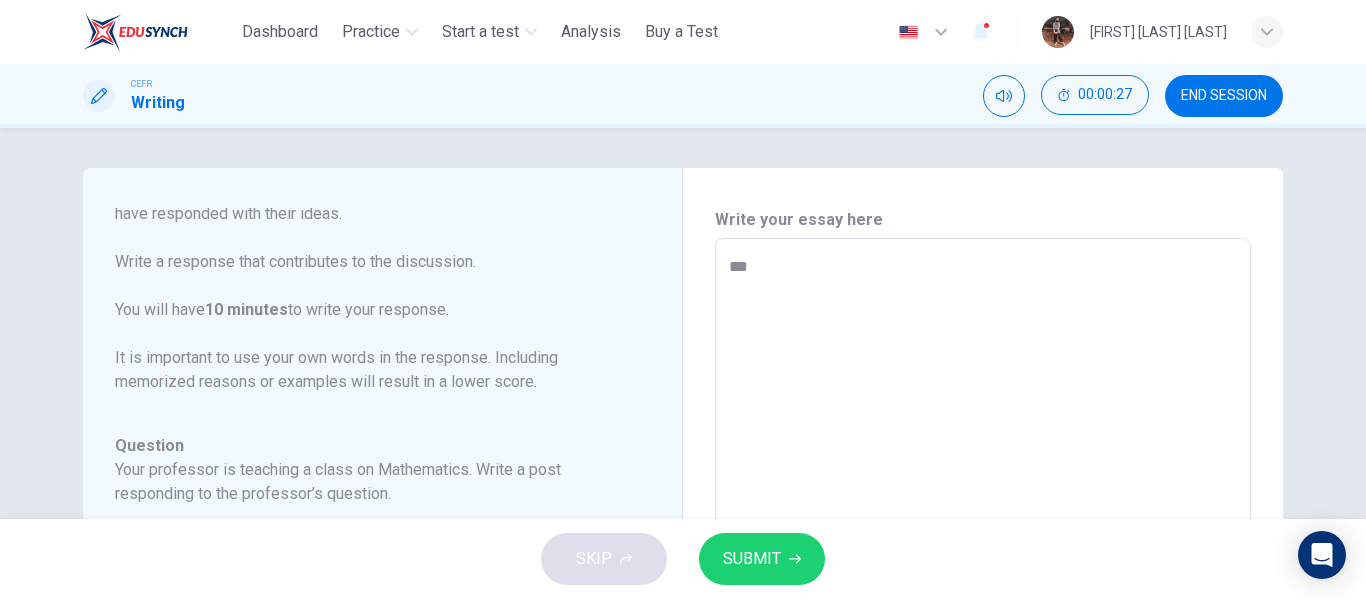 type on "****" 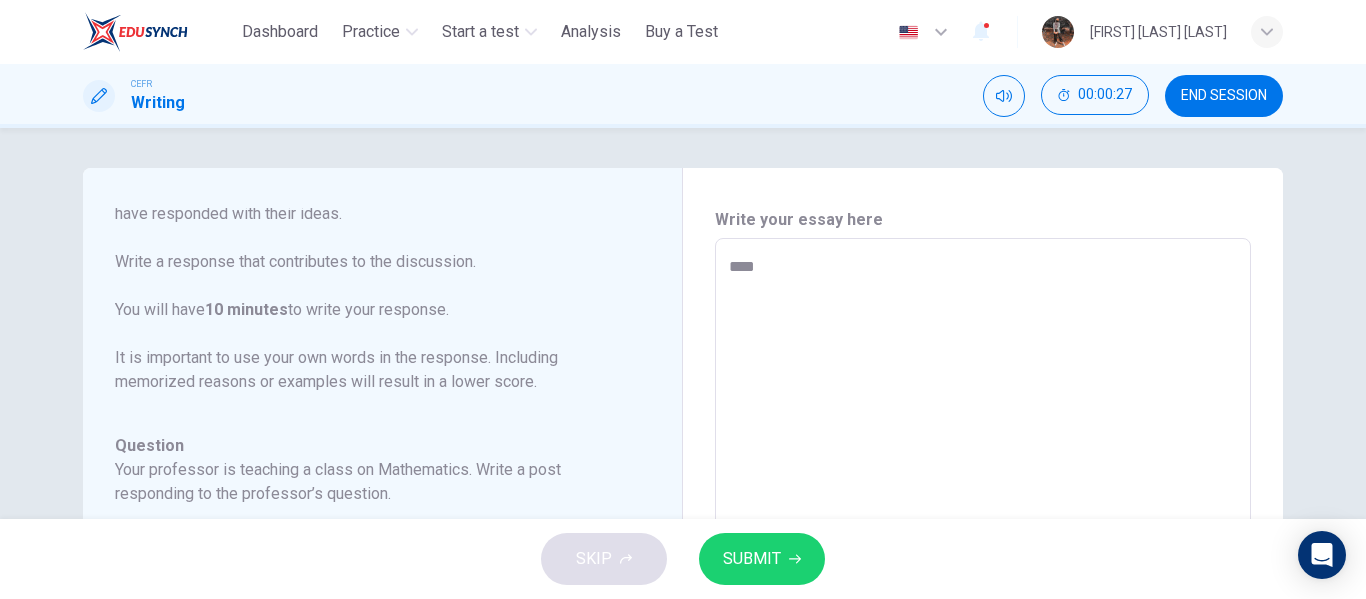 type on "*" 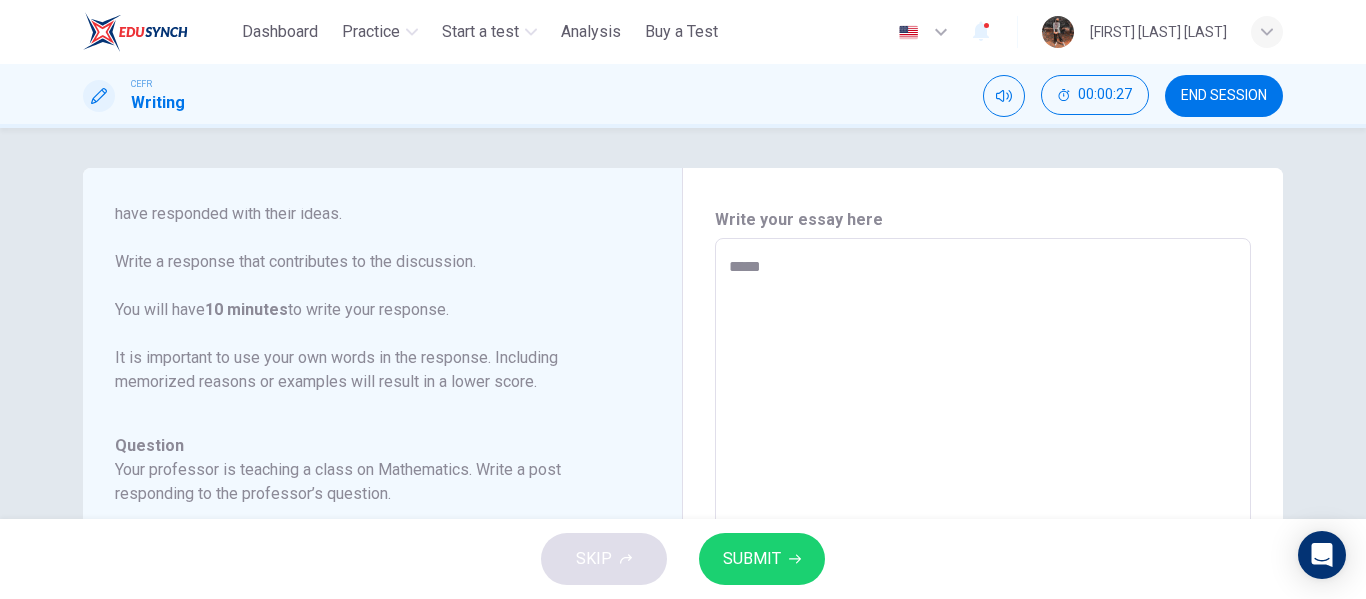 type on "******" 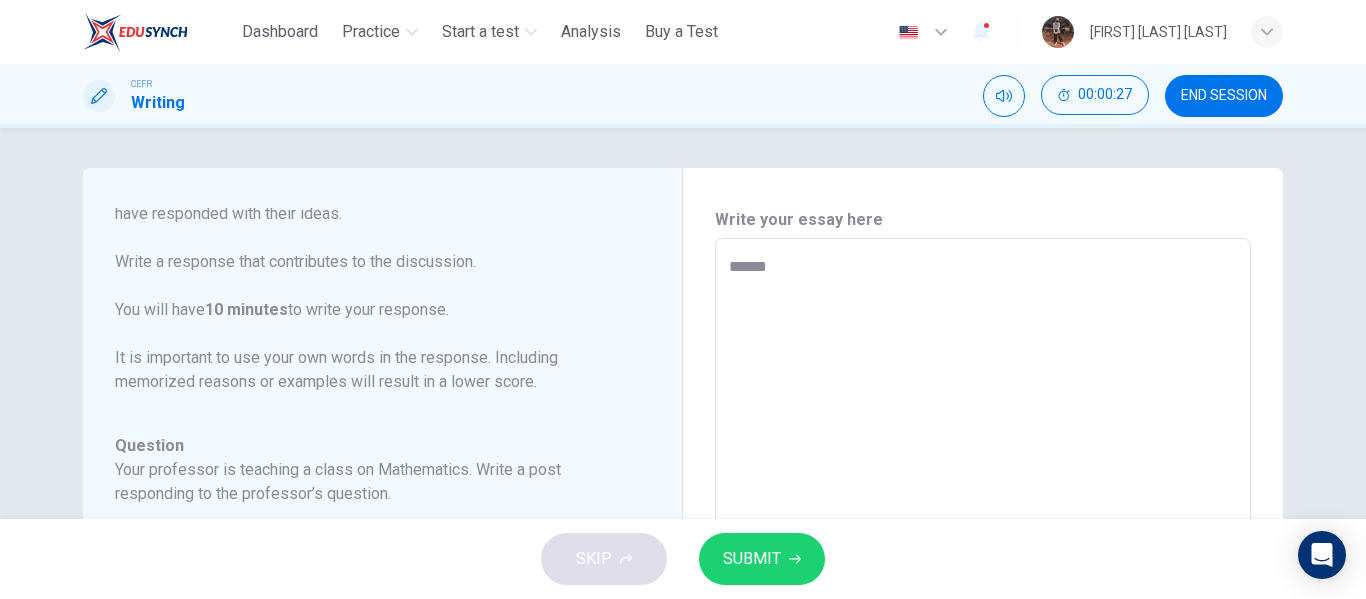 type on "*" 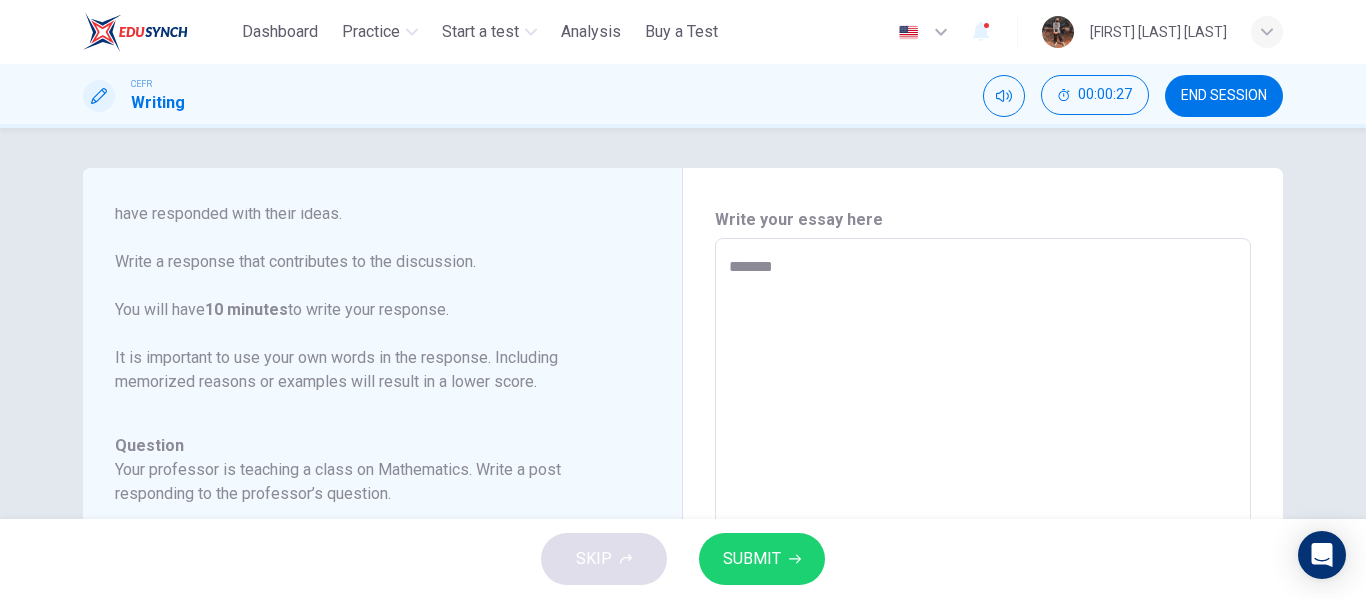 type on "*" 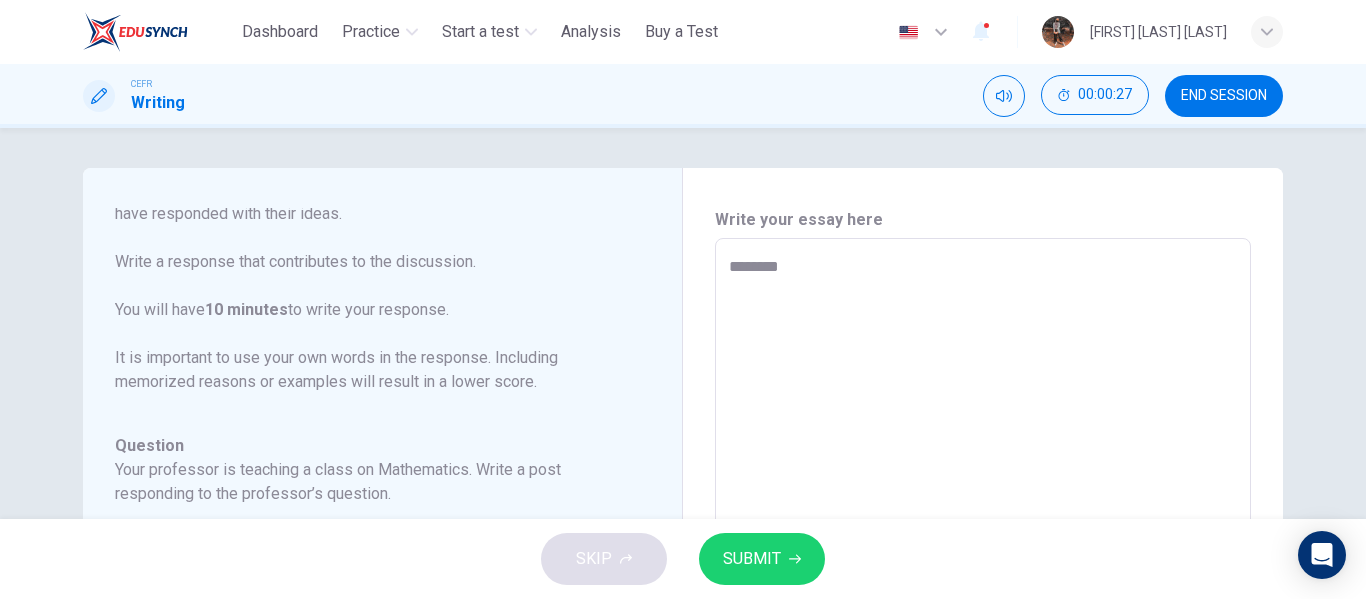 type on "*" 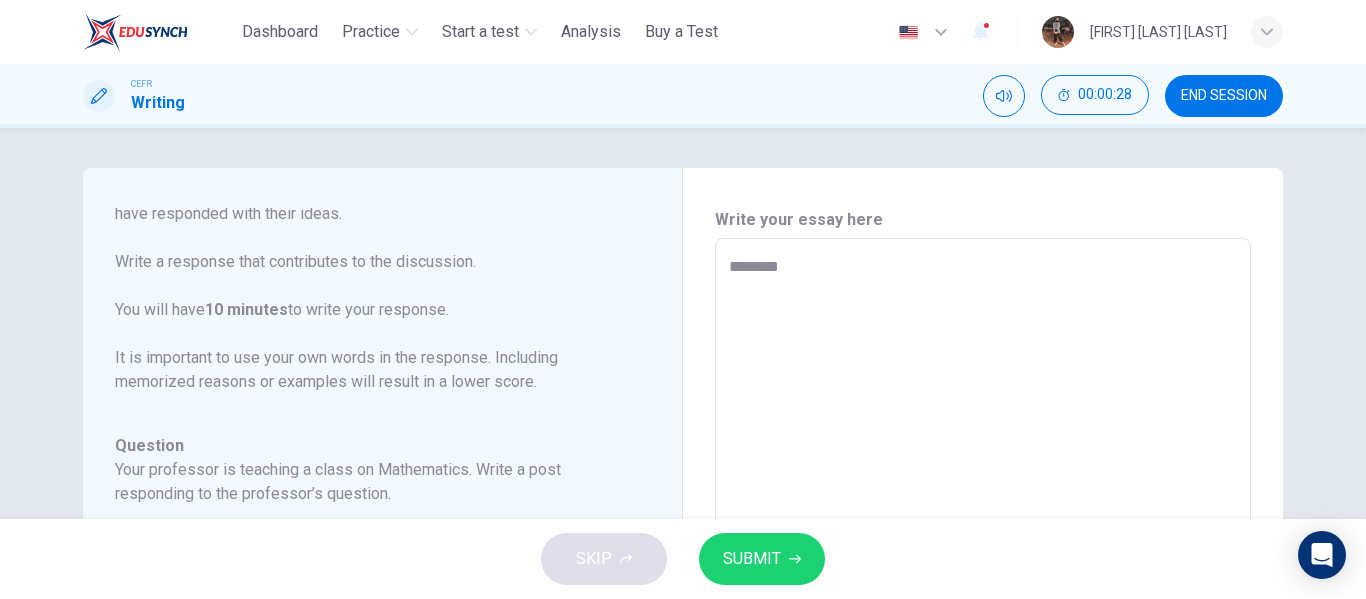 type on "*********" 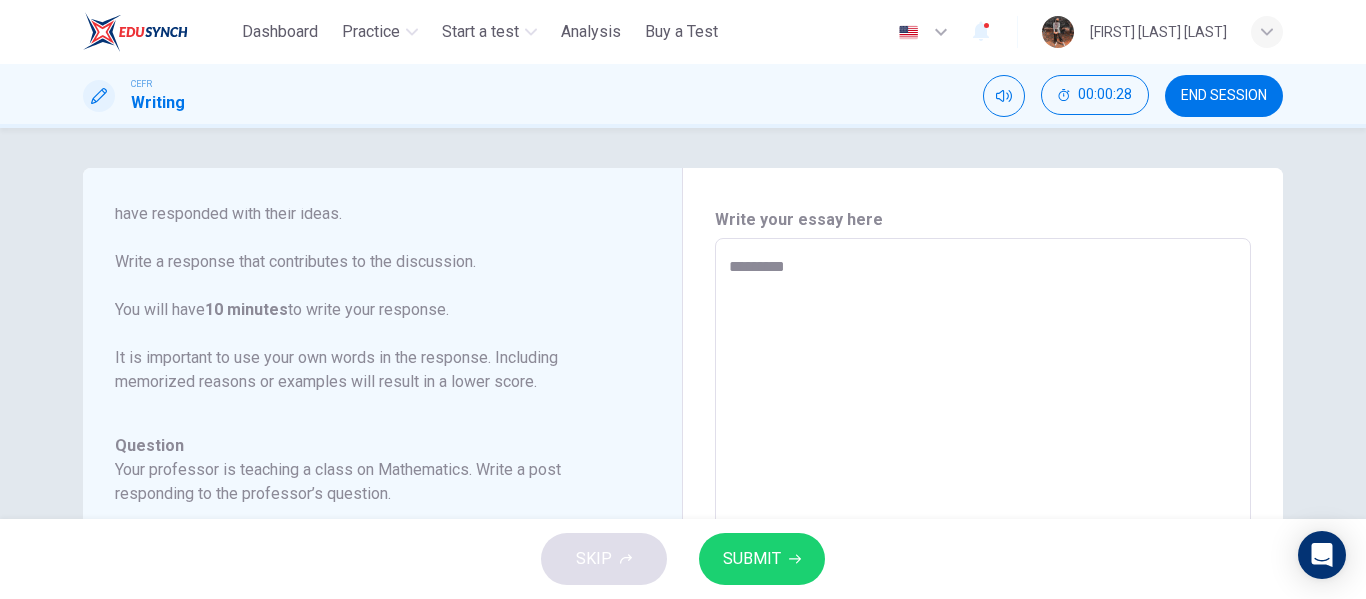 type on "*" 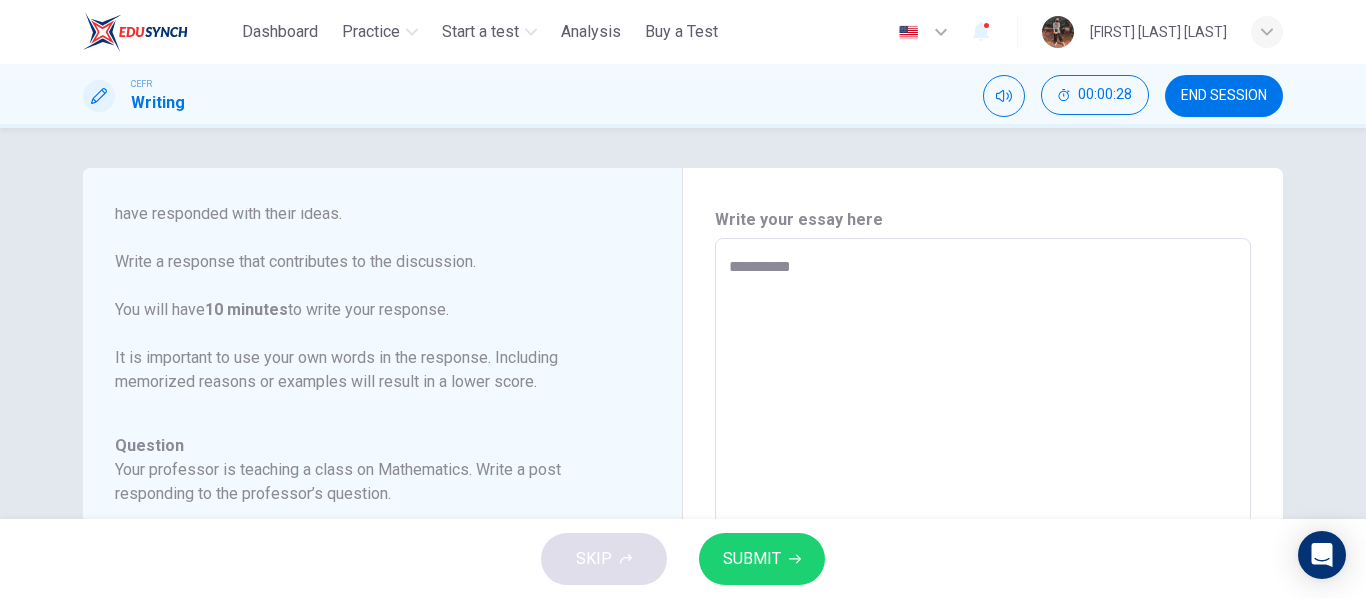 type on "*" 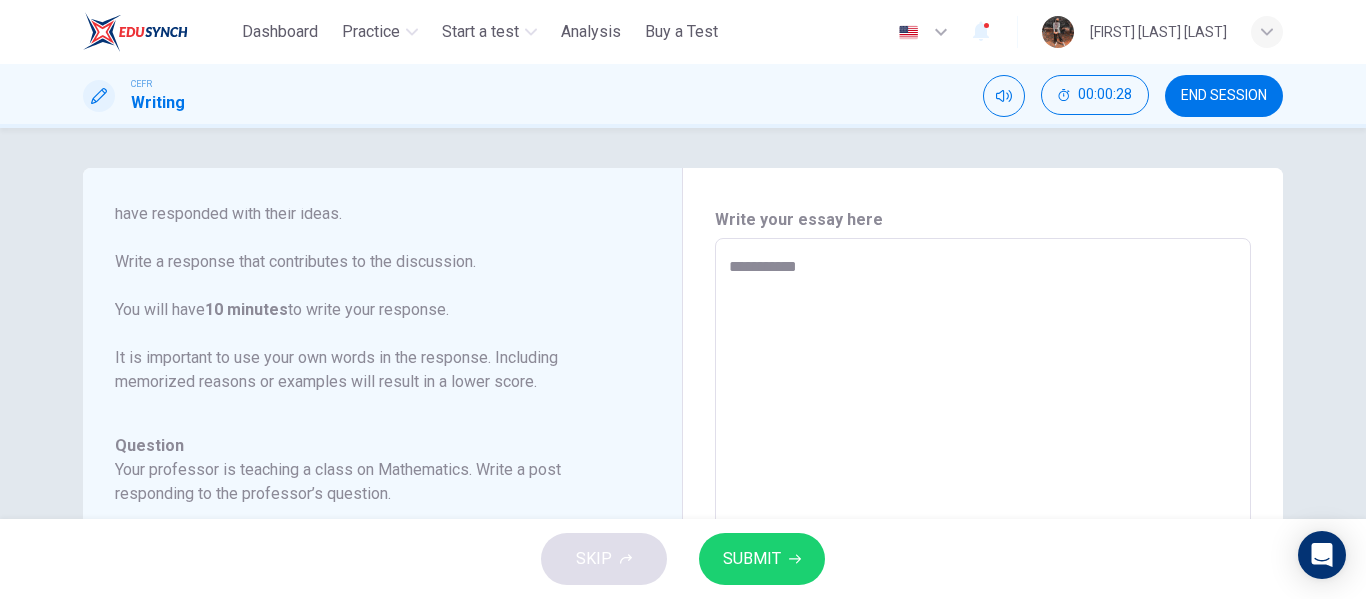 type on "*" 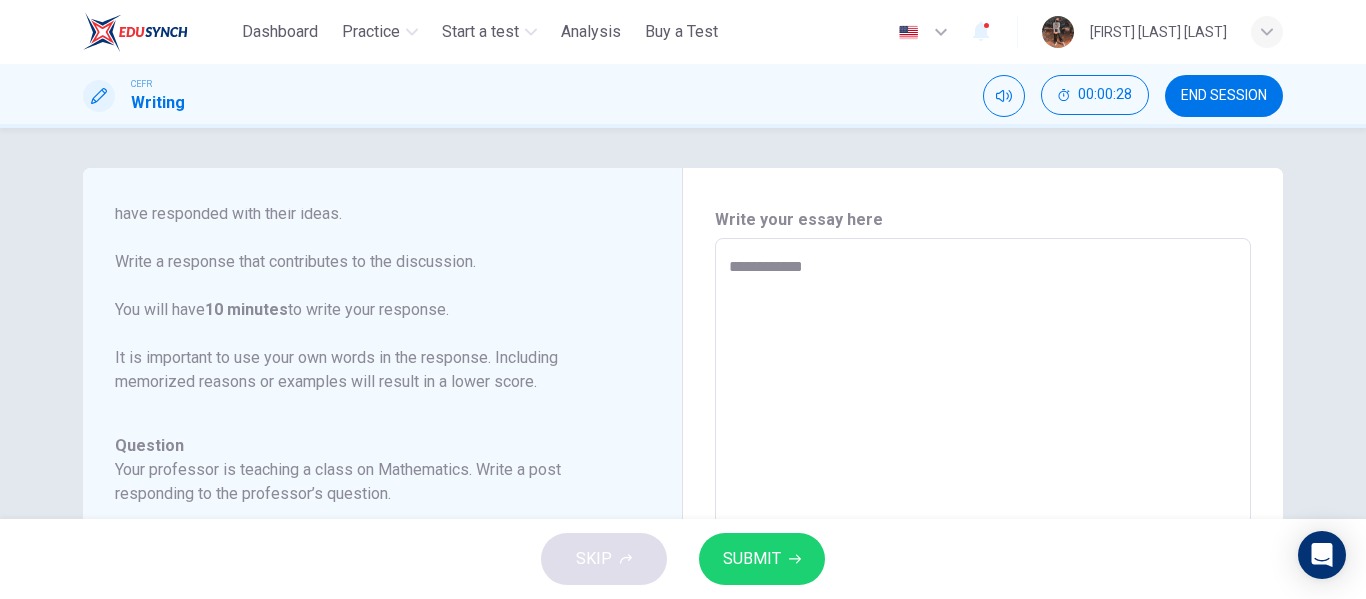 type on "*" 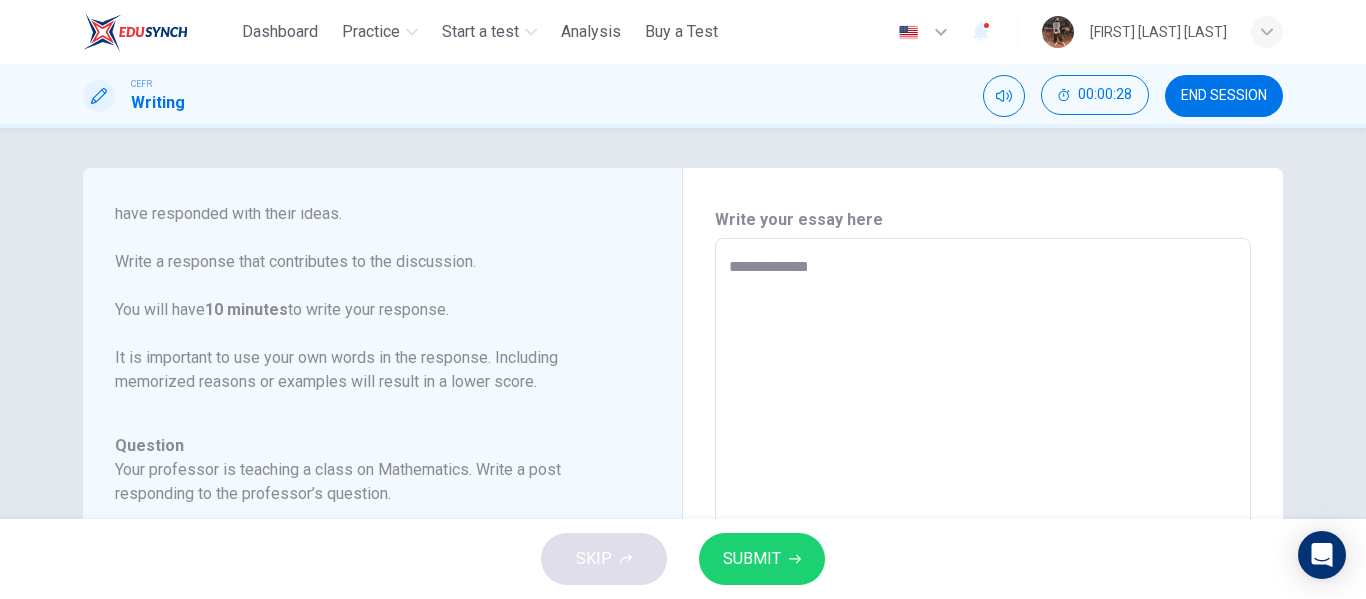 type on "*" 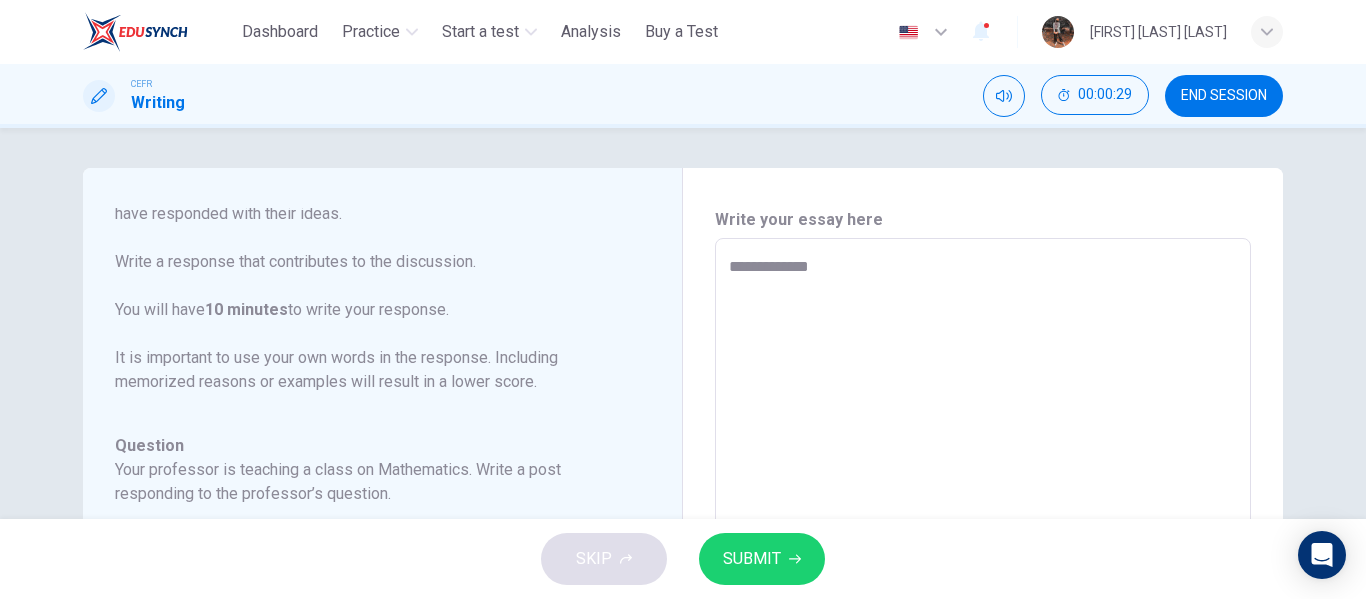 type on "**********" 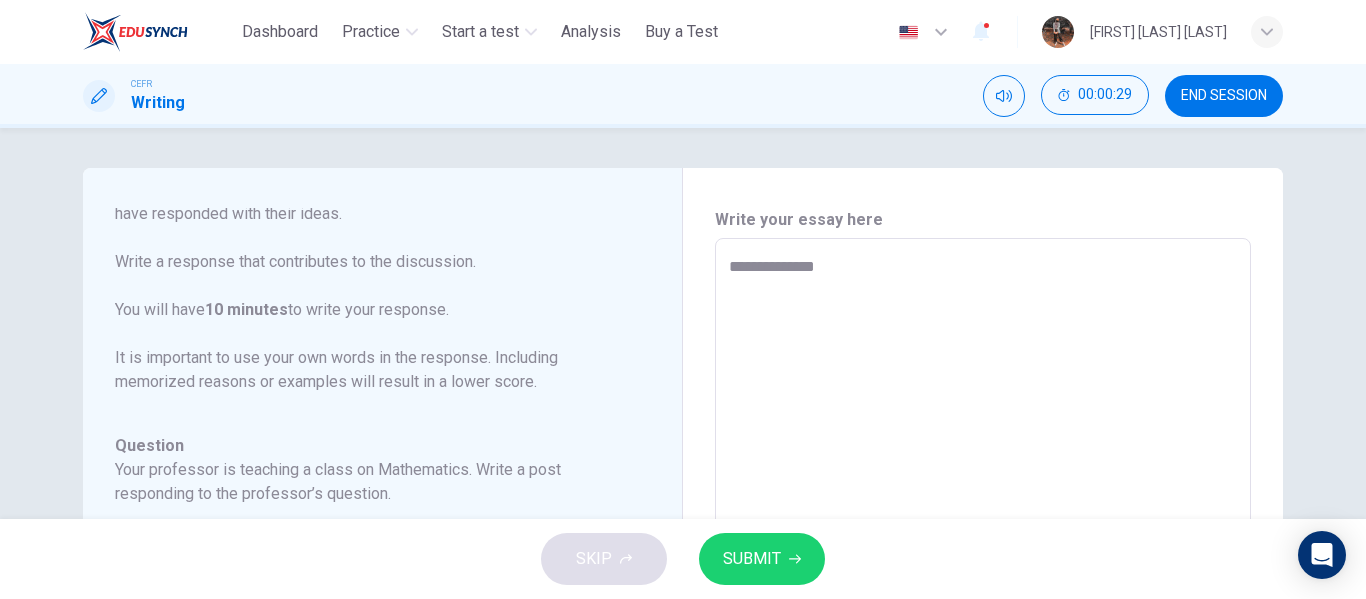 type on "*" 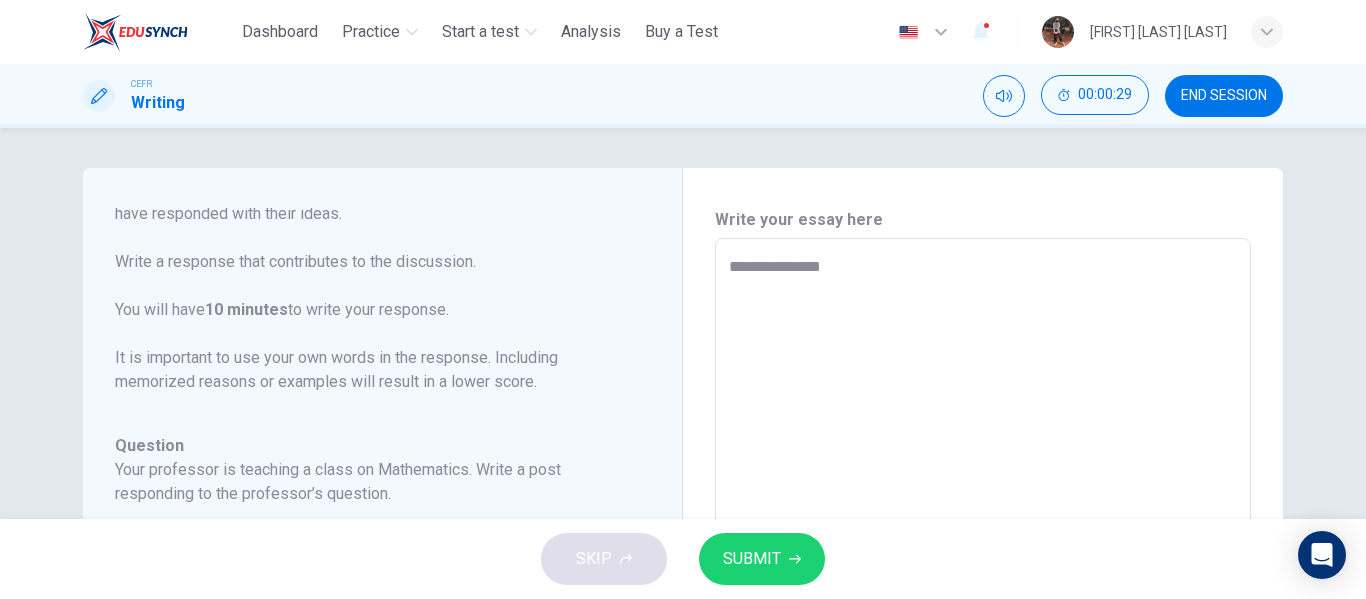 type on "*" 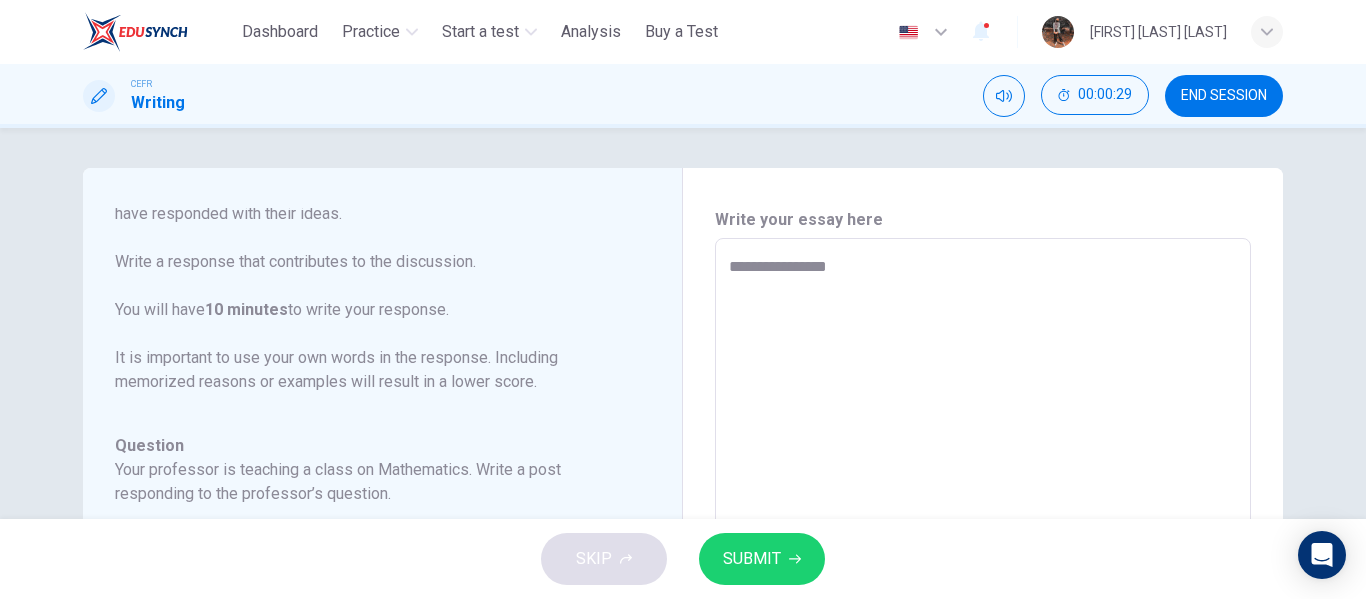 type on "*" 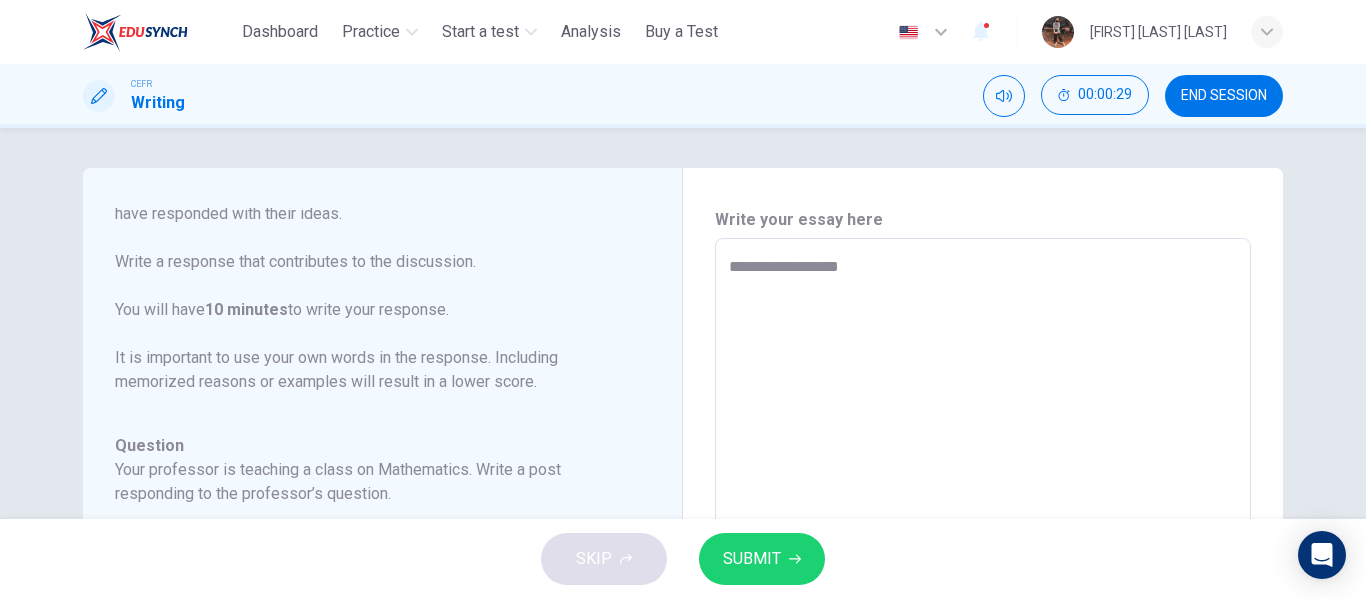type on "**********" 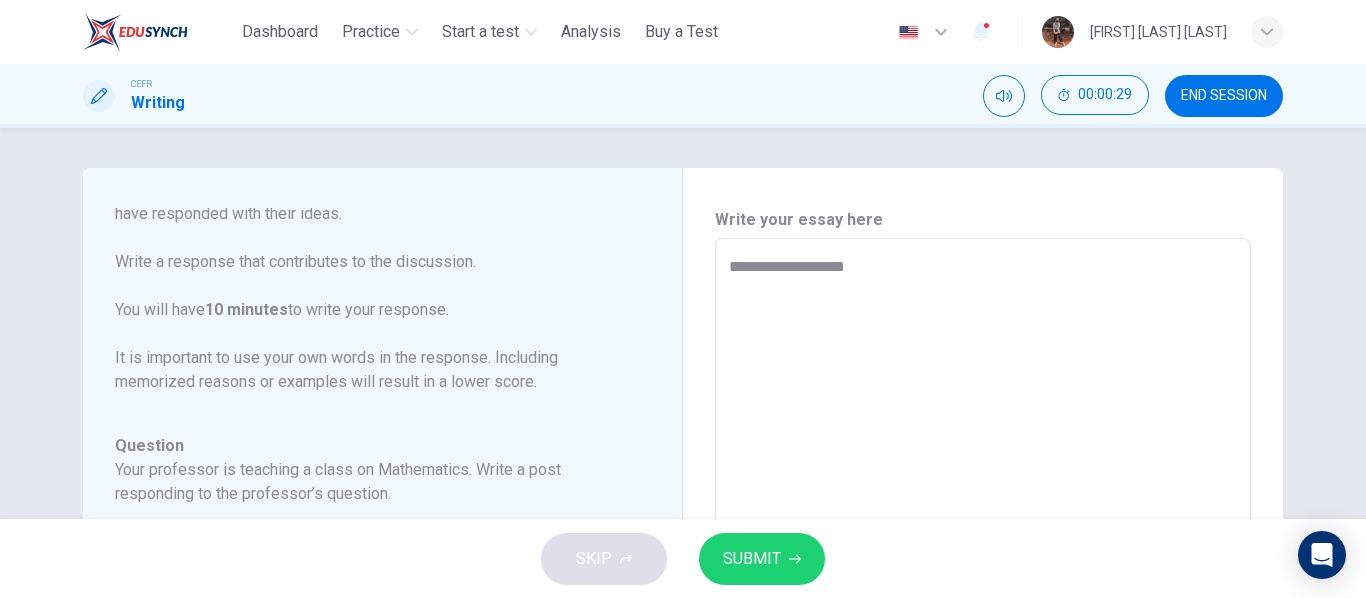 type on "*" 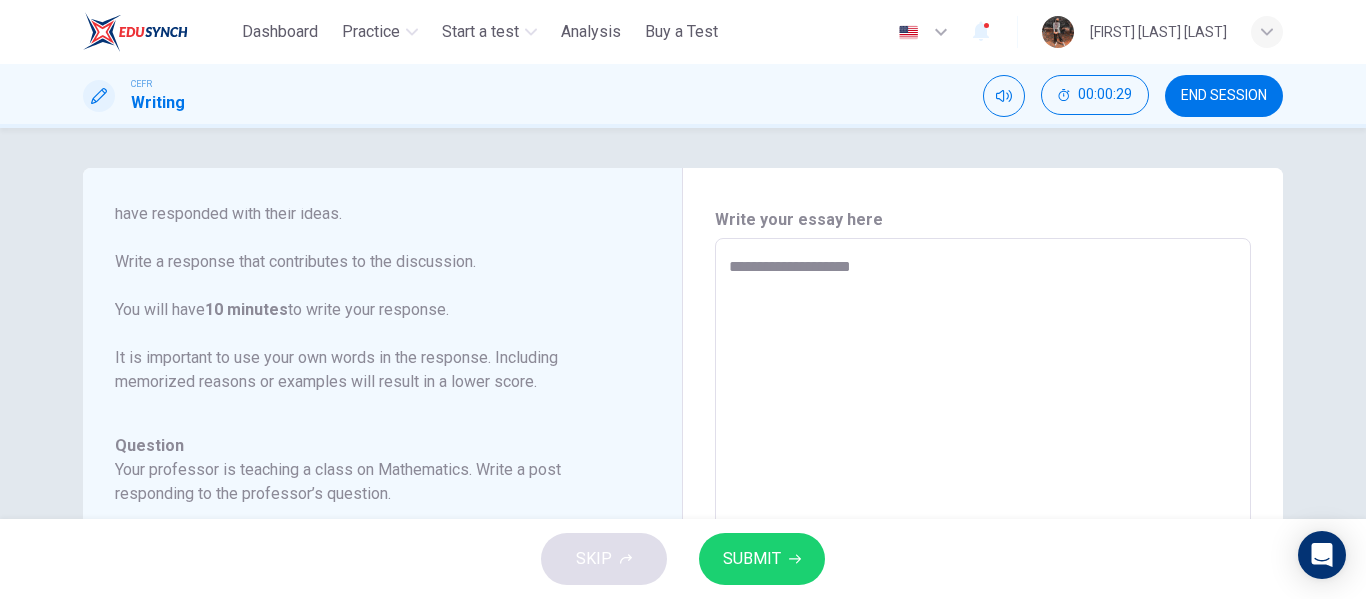 type on "**********" 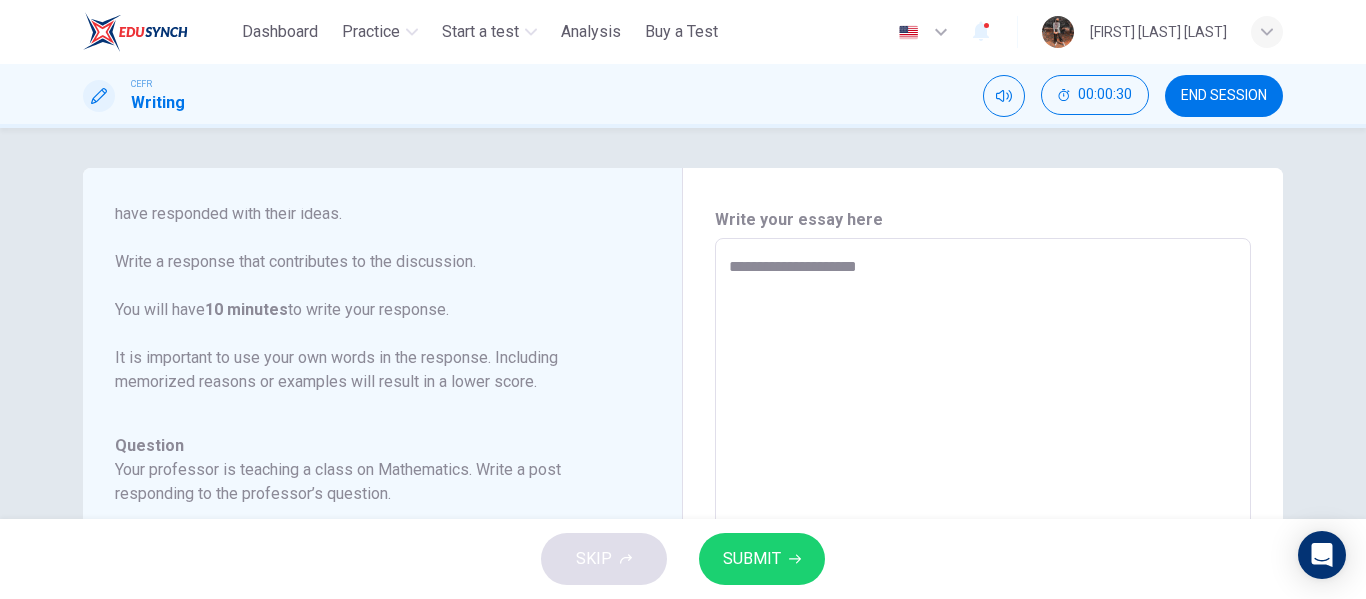 type on "*" 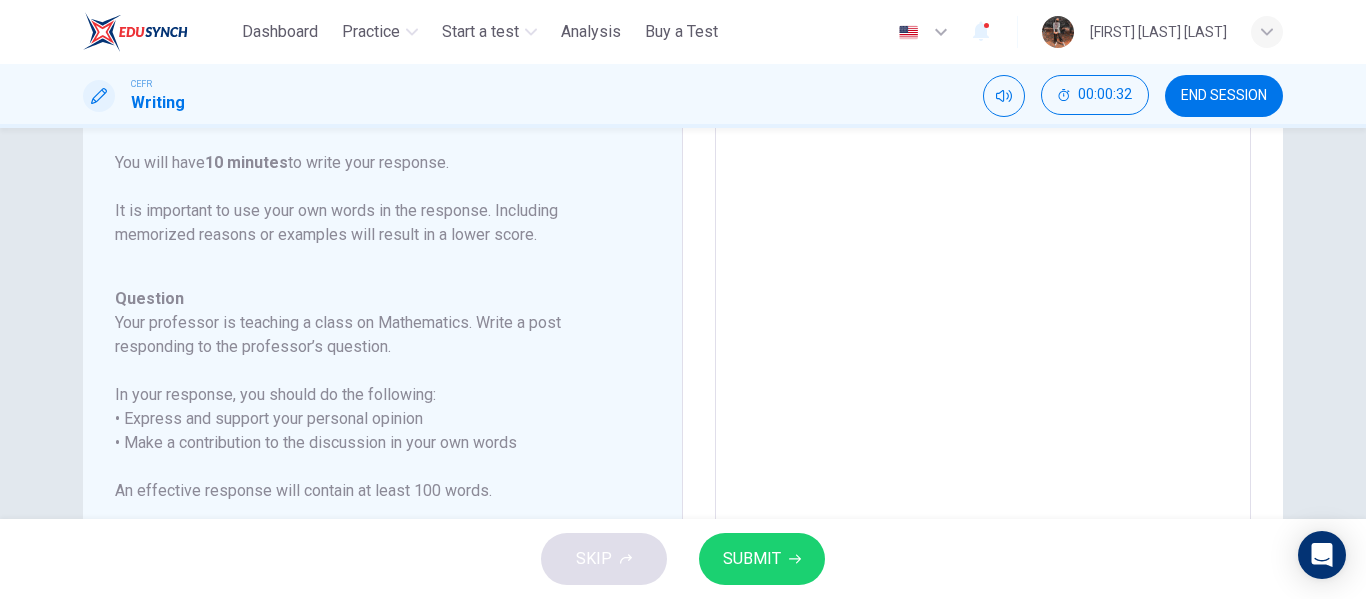 scroll, scrollTop: 0, scrollLeft: 0, axis: both 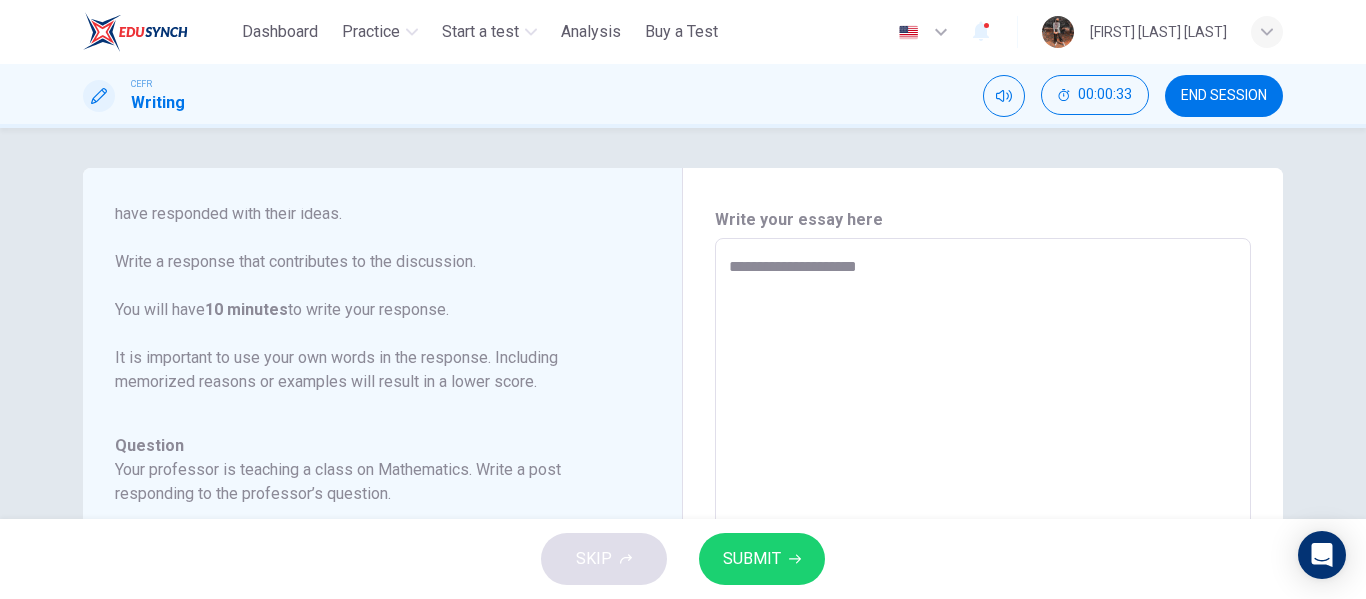 type on "**********" 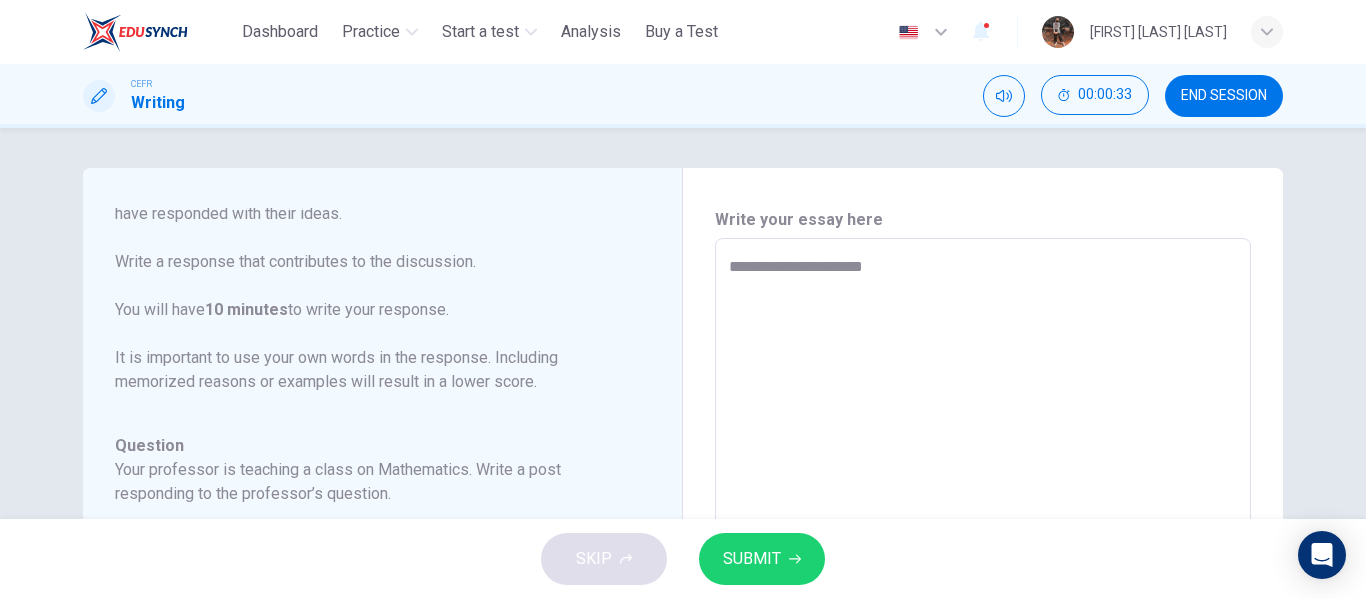 type on "**********" 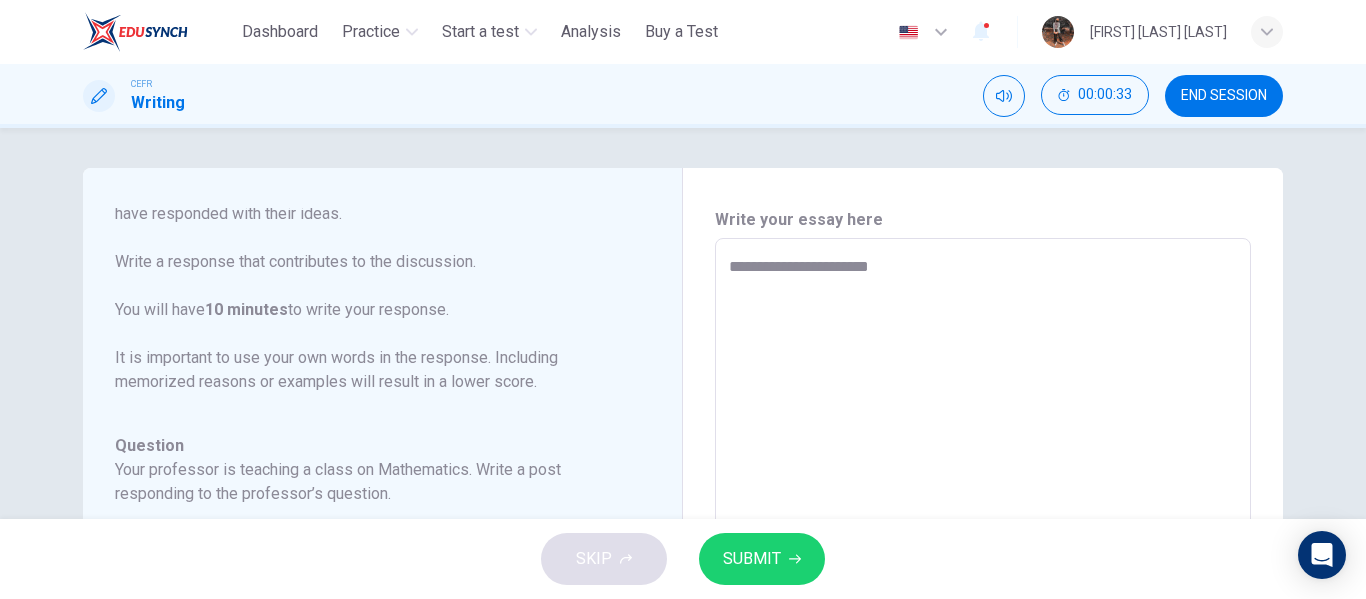 type on "*" 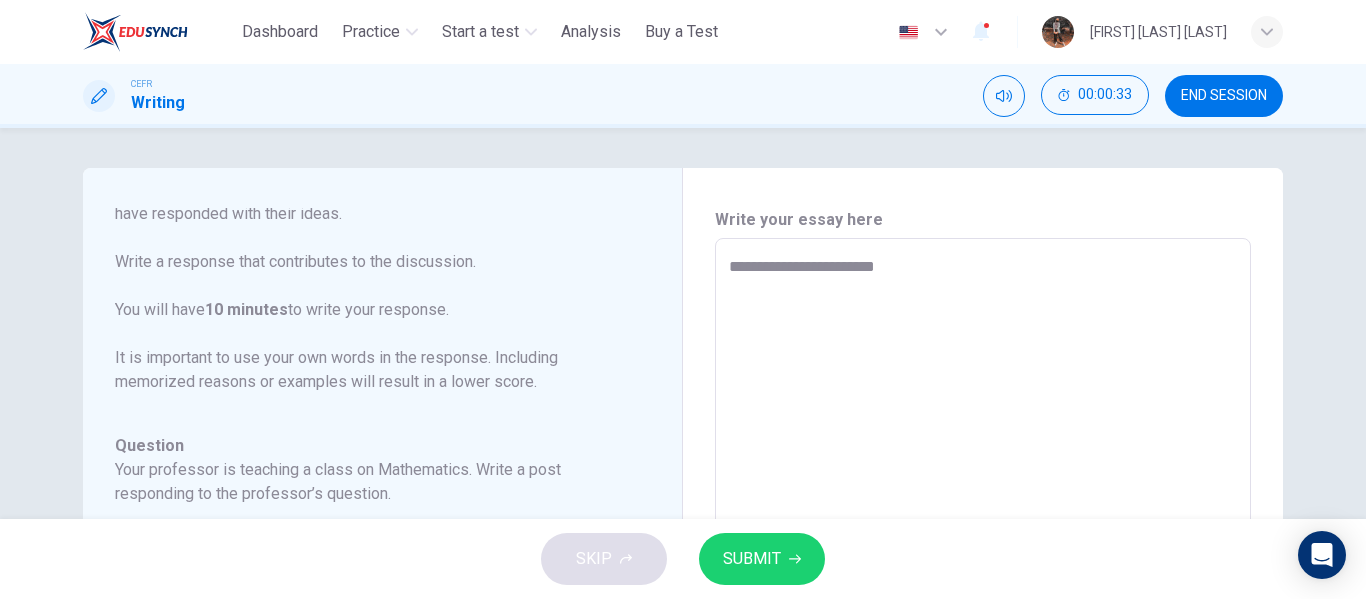 type on "*" 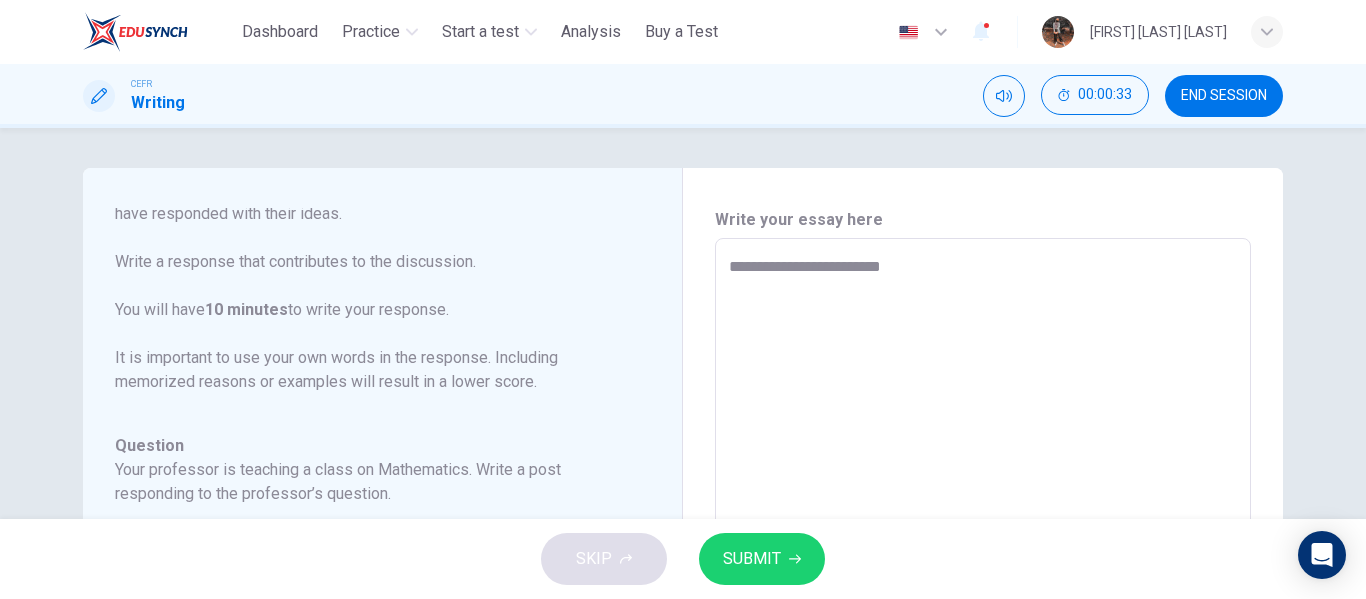 type on "*" 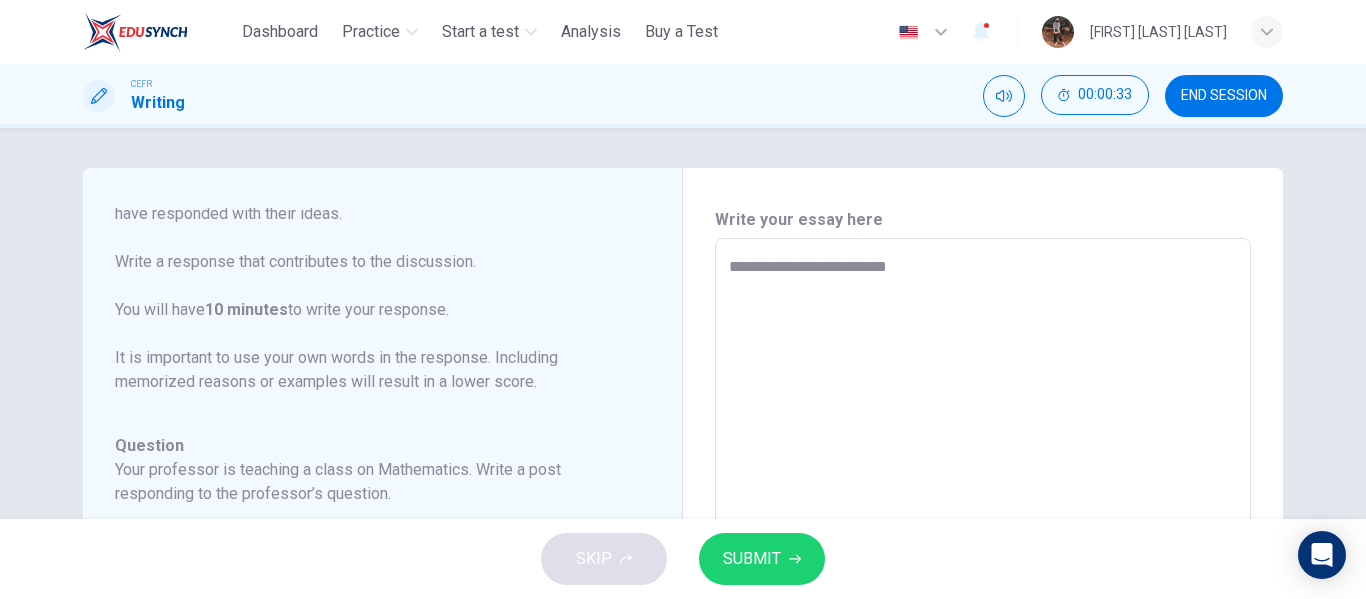 type on "*" 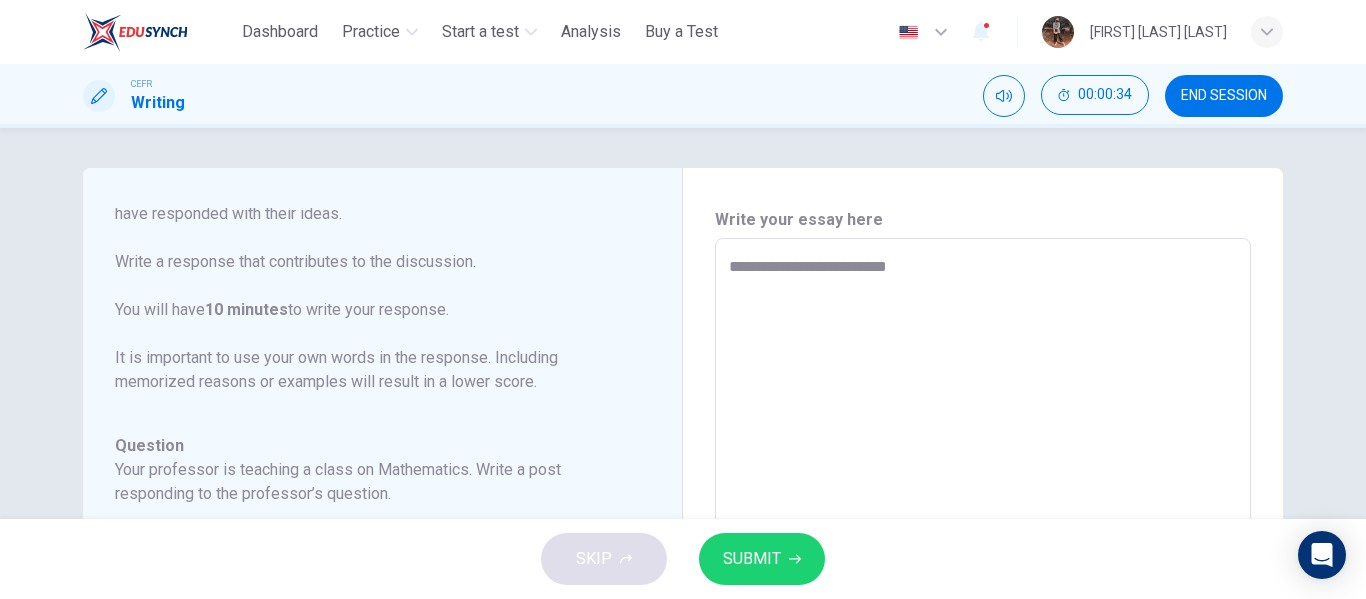 type on "**********" 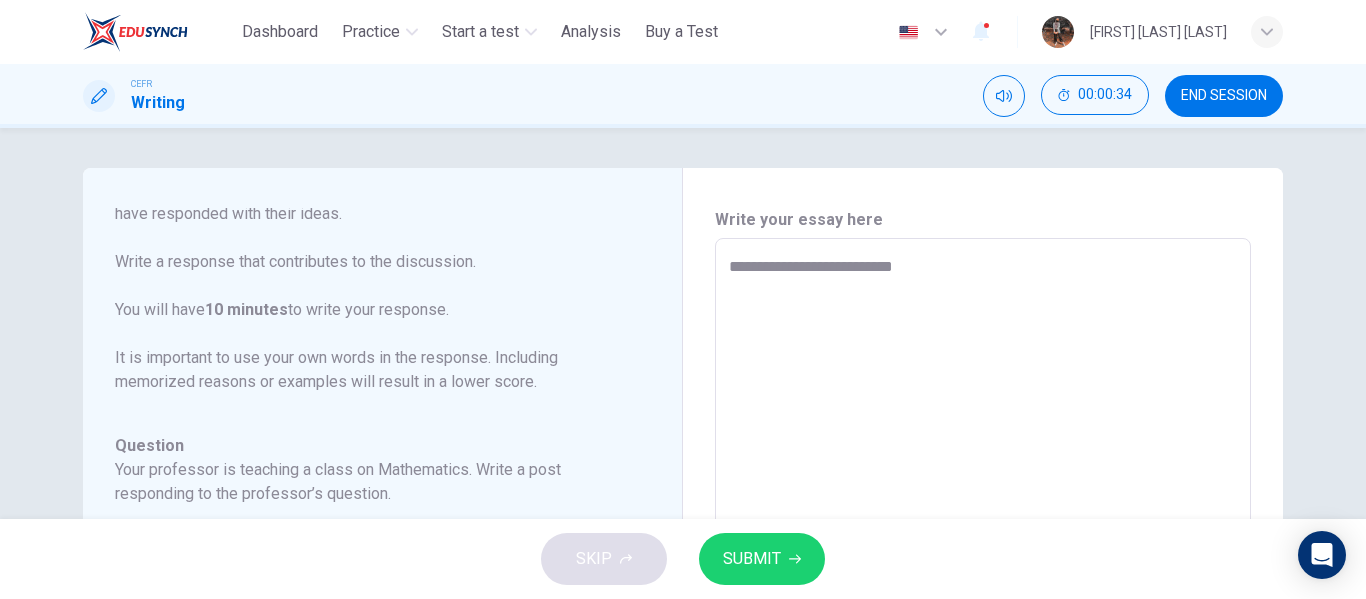 type on "*" 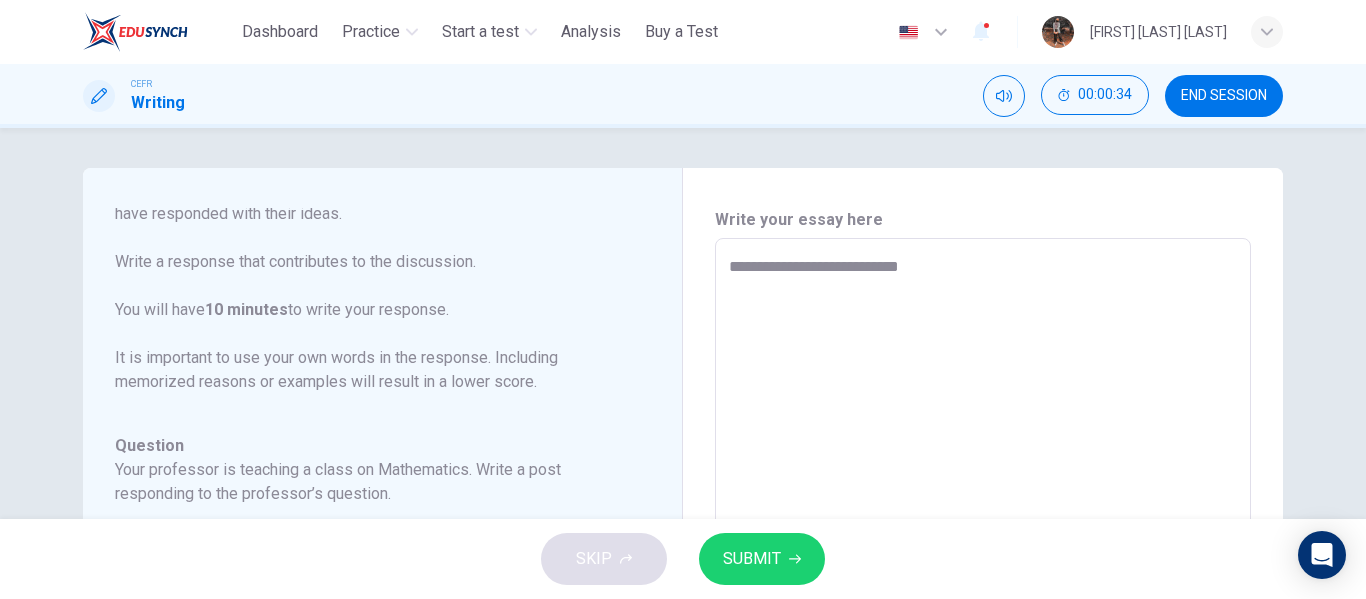 type on "*" 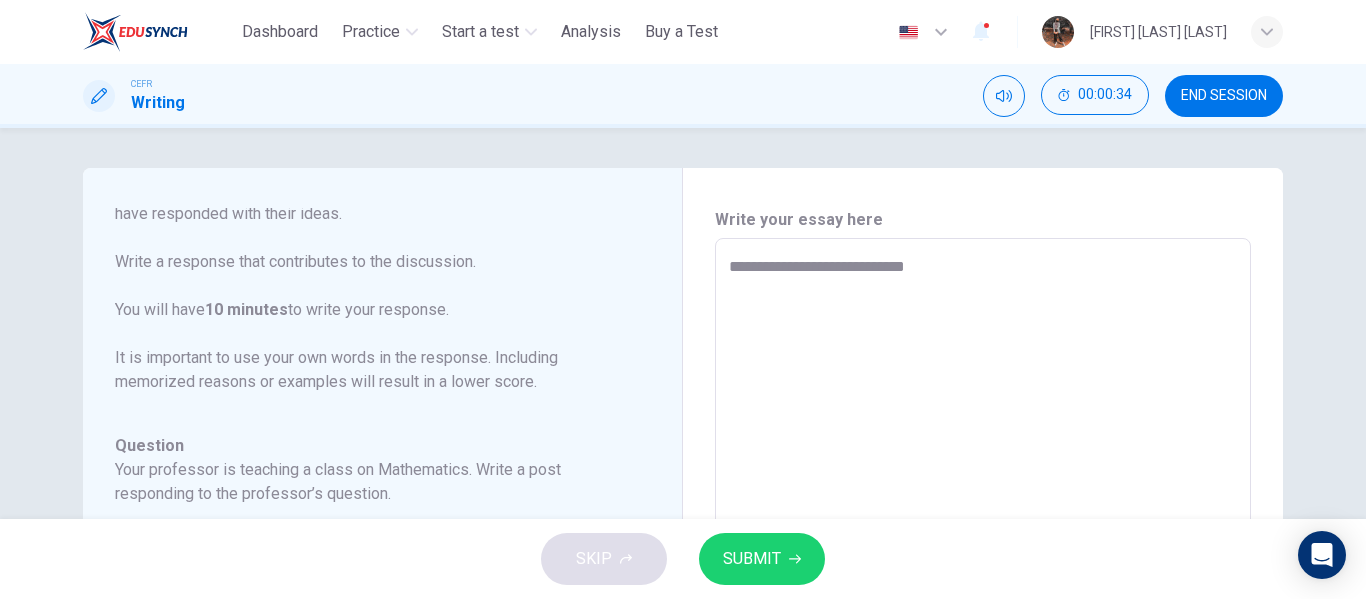 type on "**********" 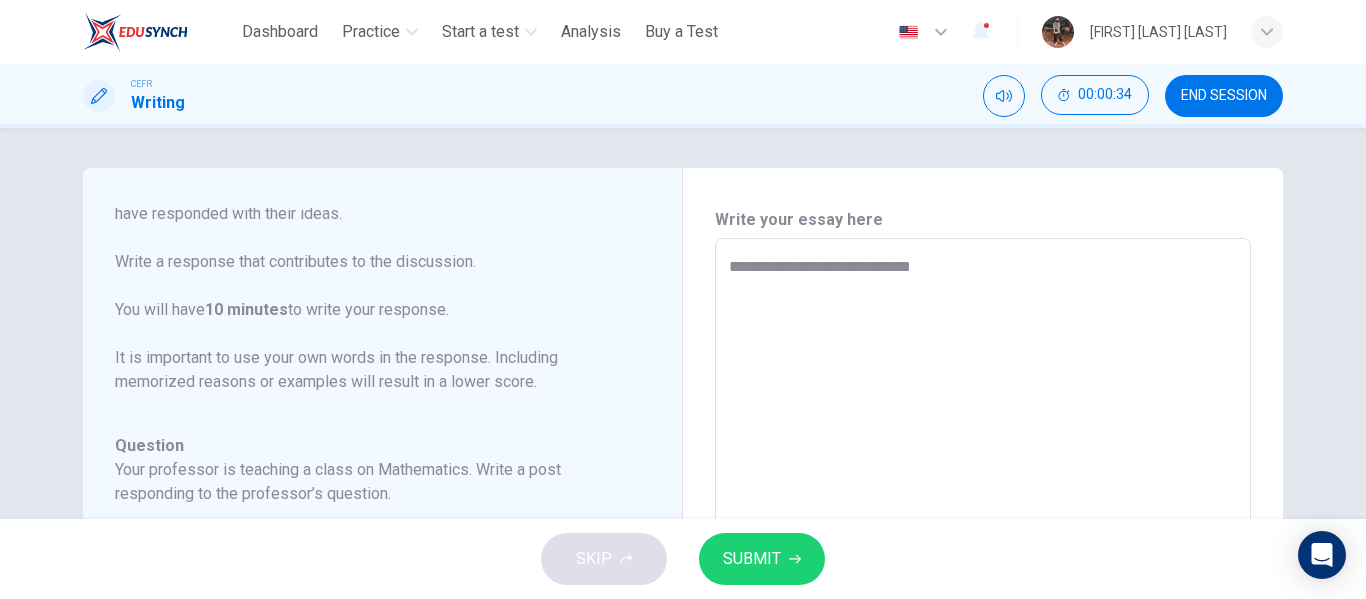 type on "*" 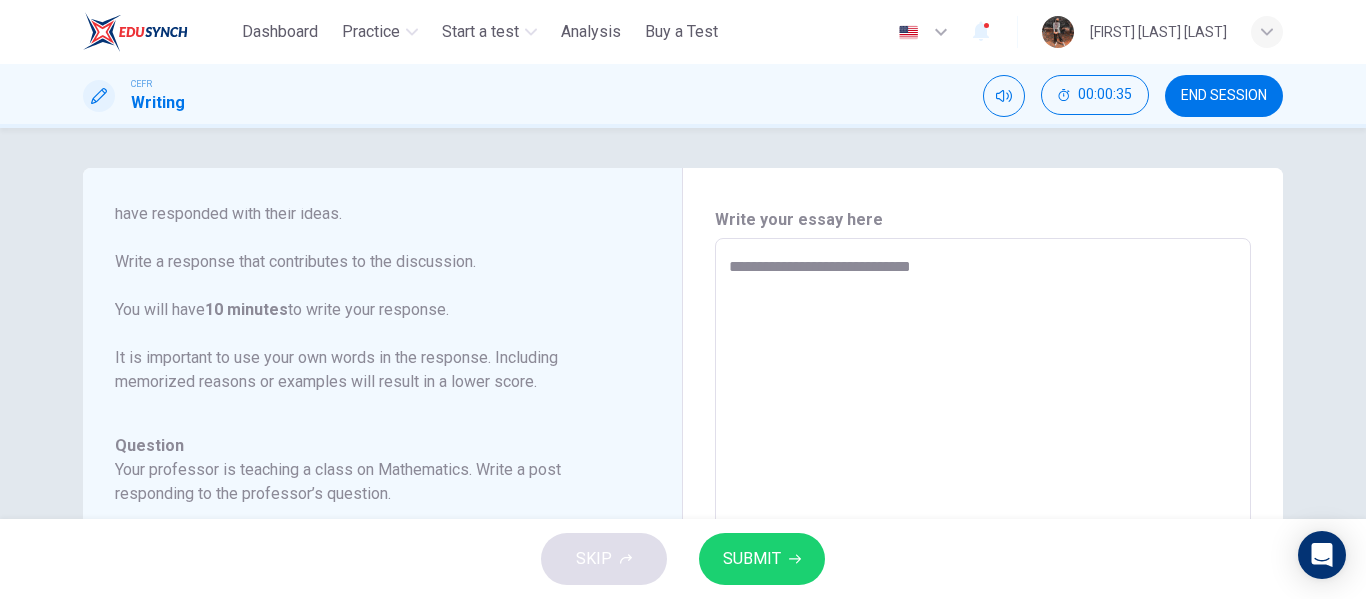 type on "**********" 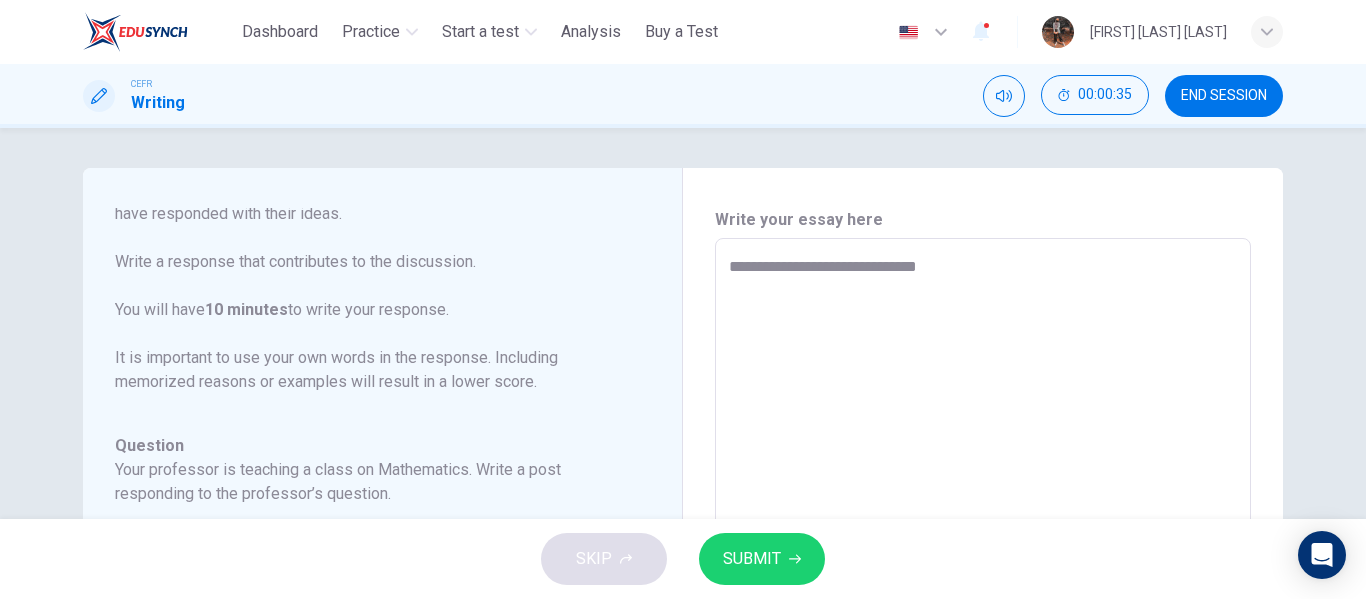 type on "*" 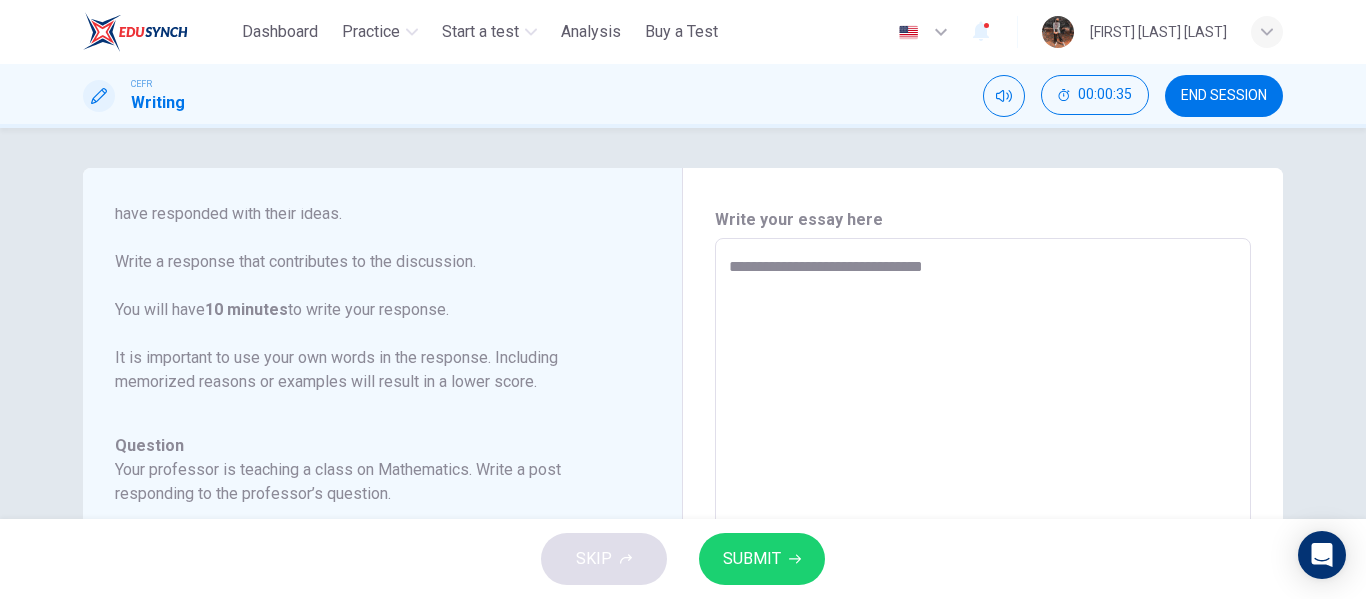 type on "**********" 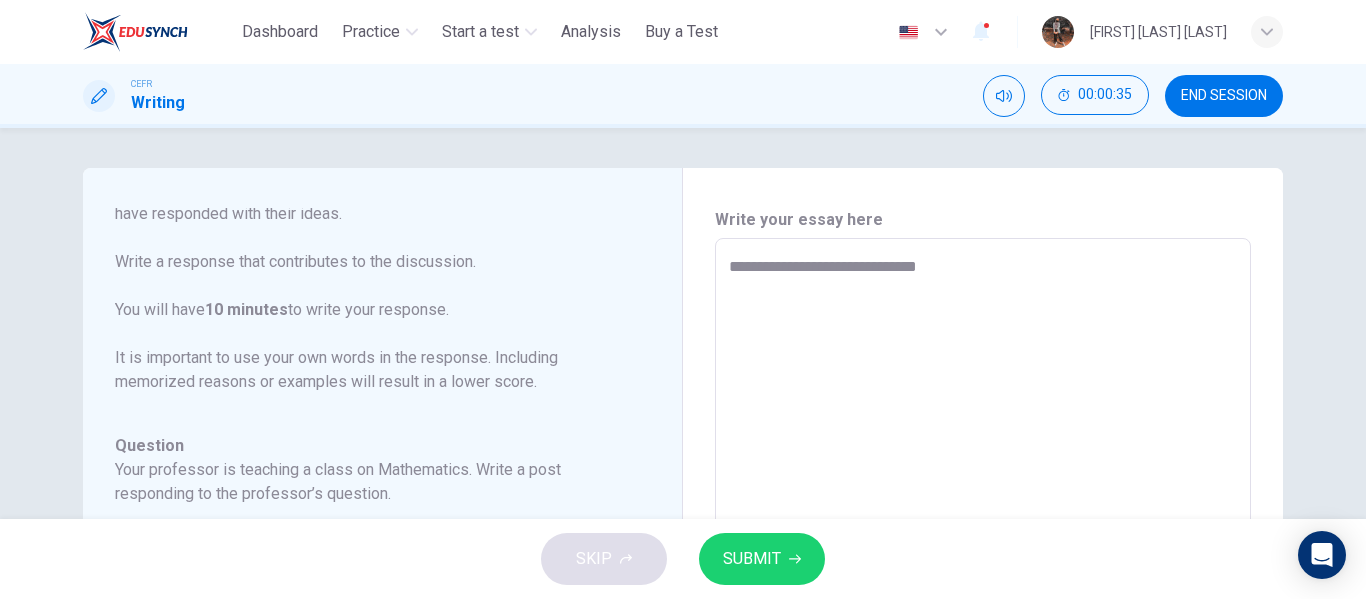 type on "*" 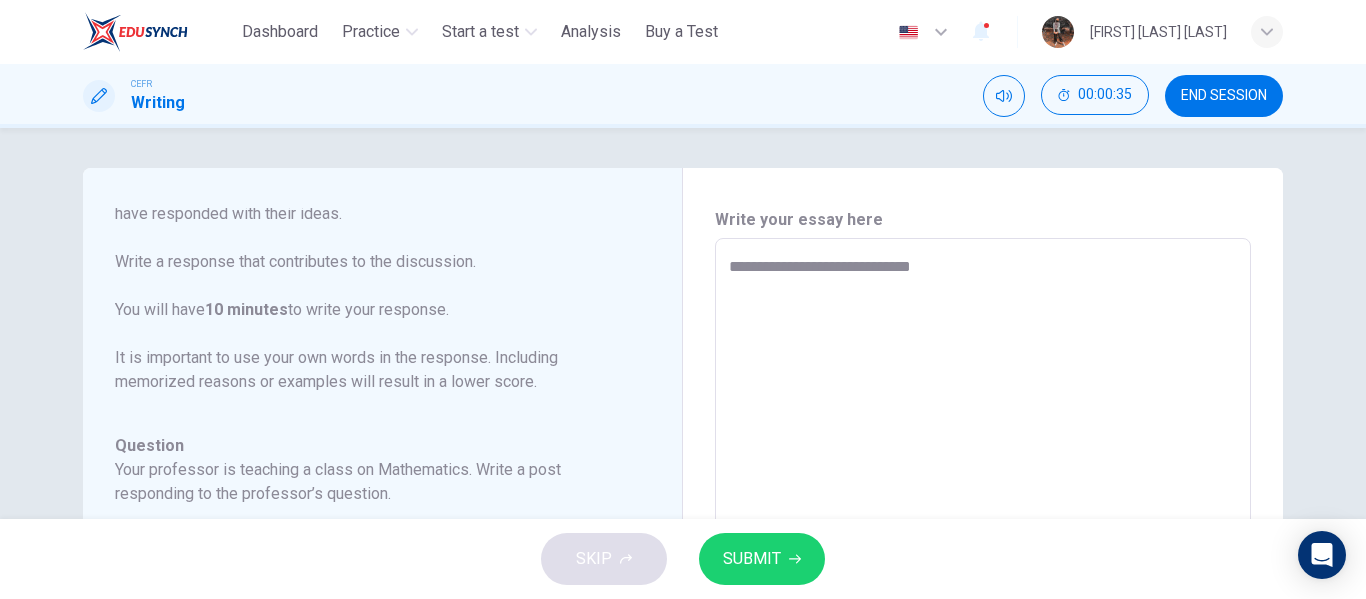 type on "*" 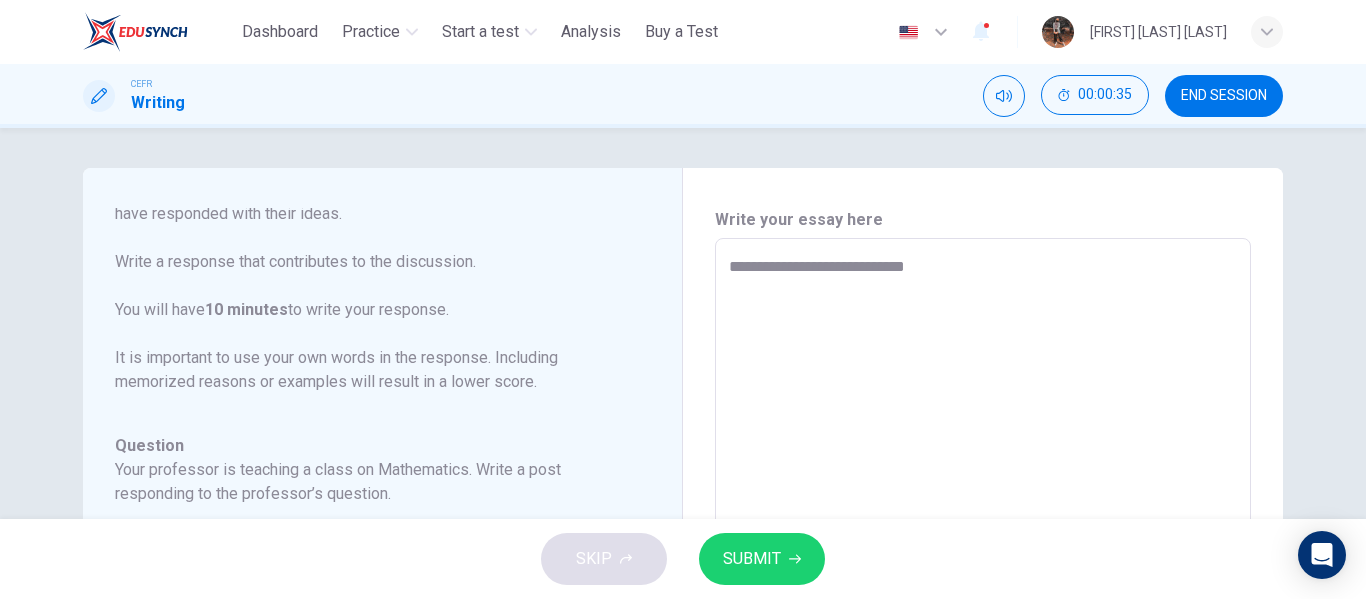 type on "*" 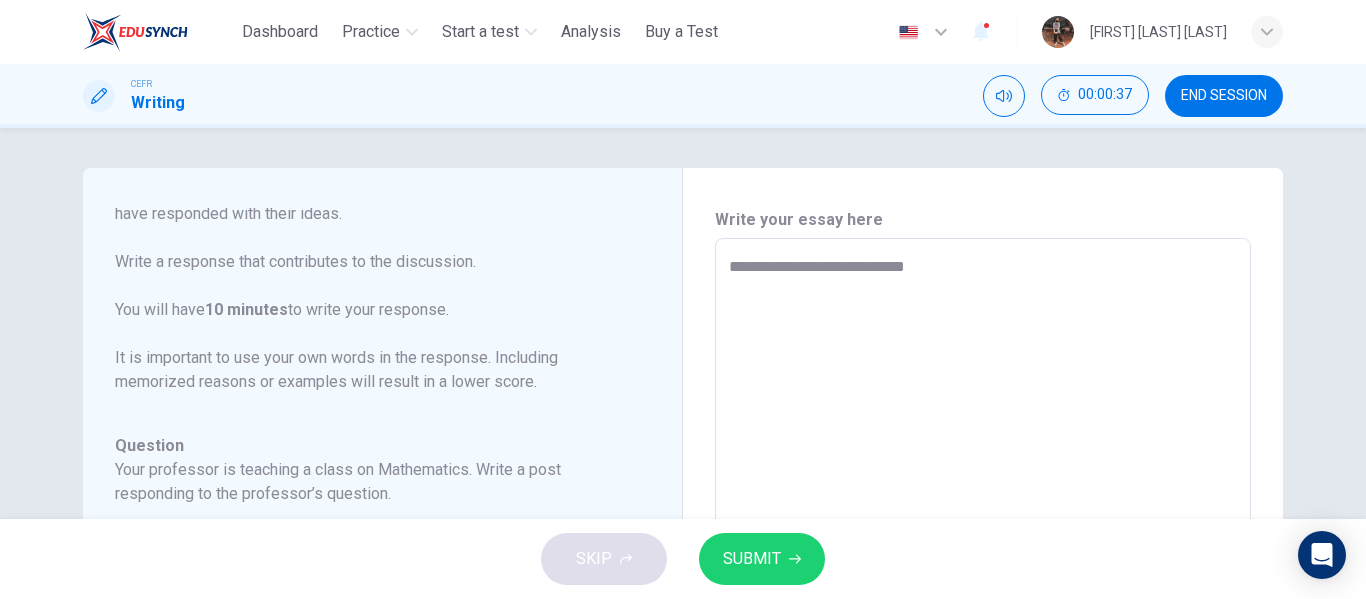 type on "**********" 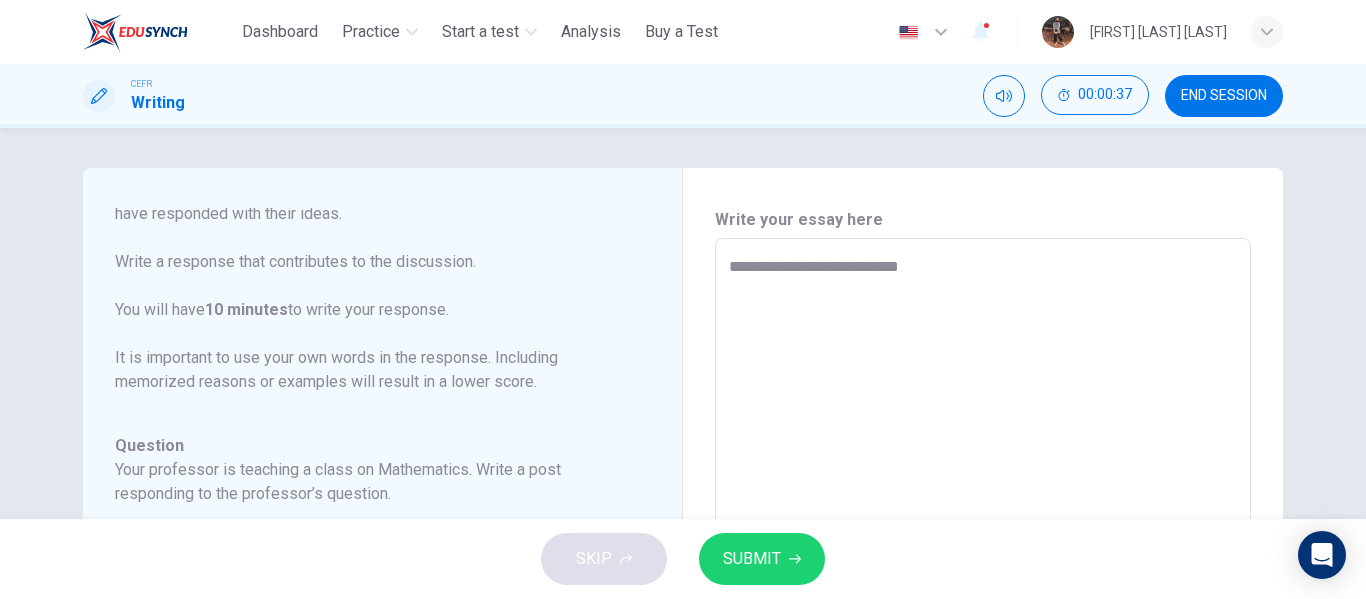 type on "*" 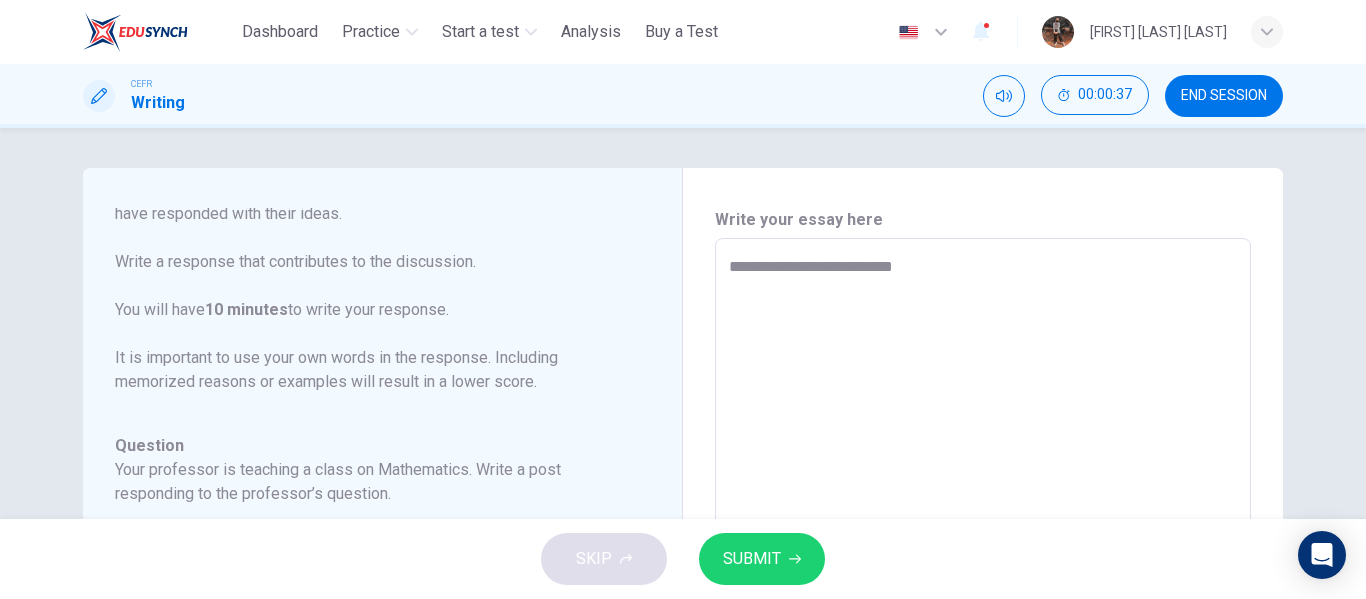 type on "*" 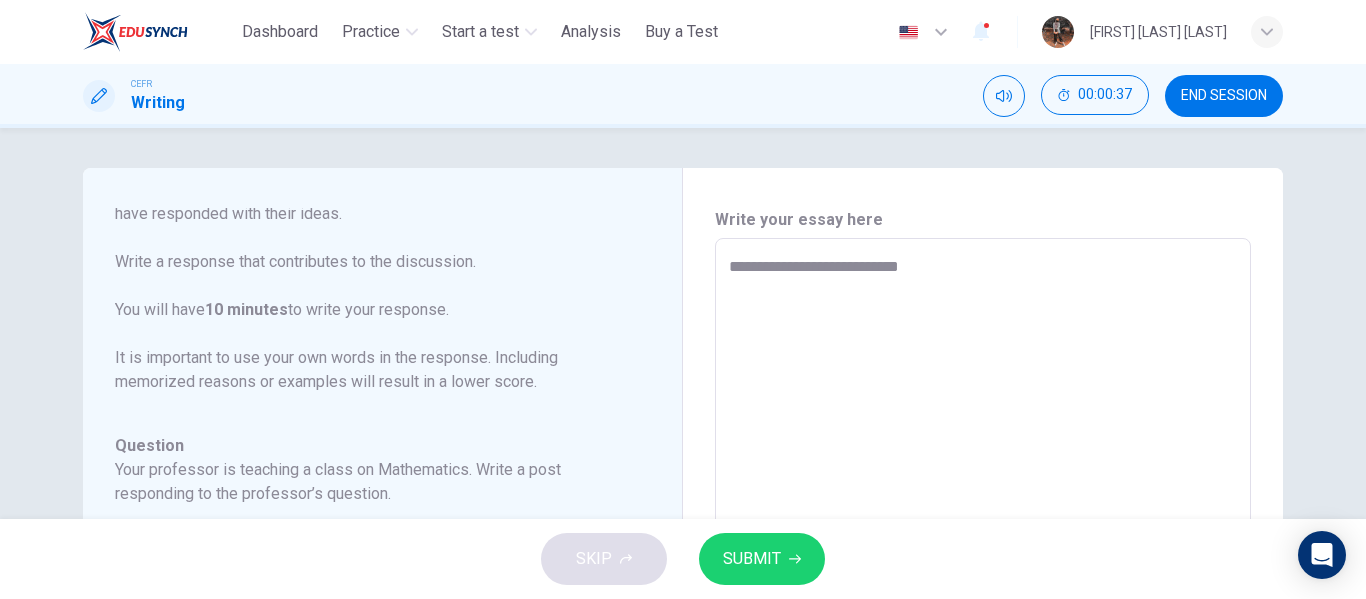 type on "*" 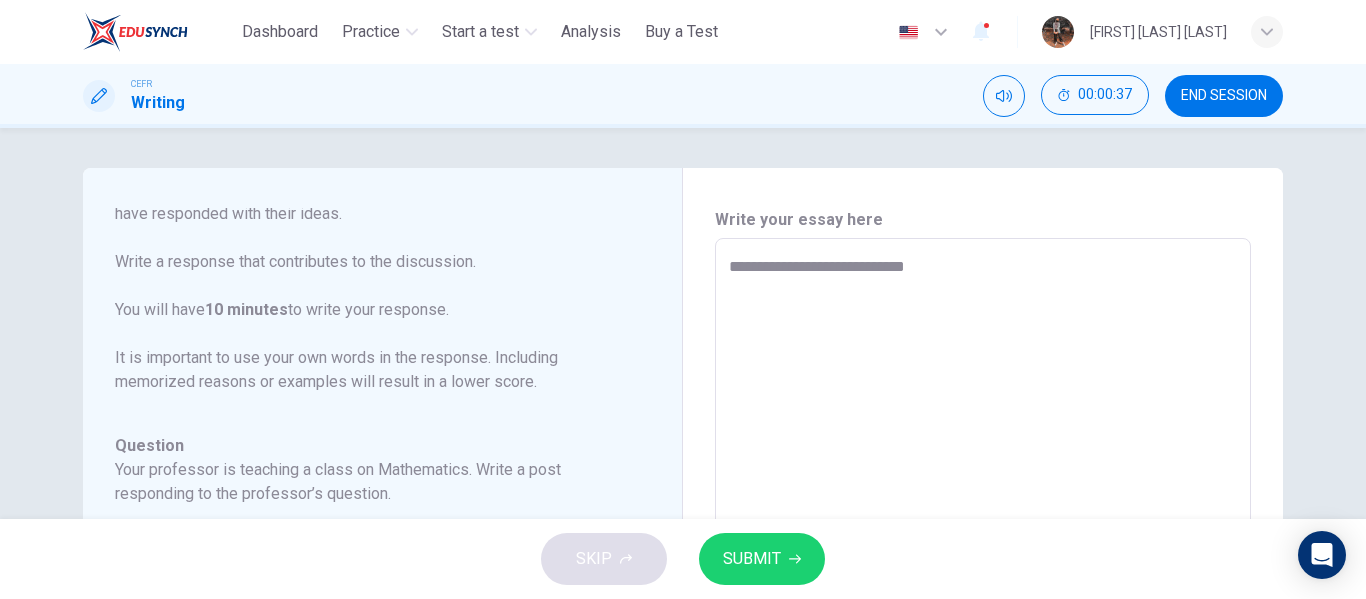 type on "*" 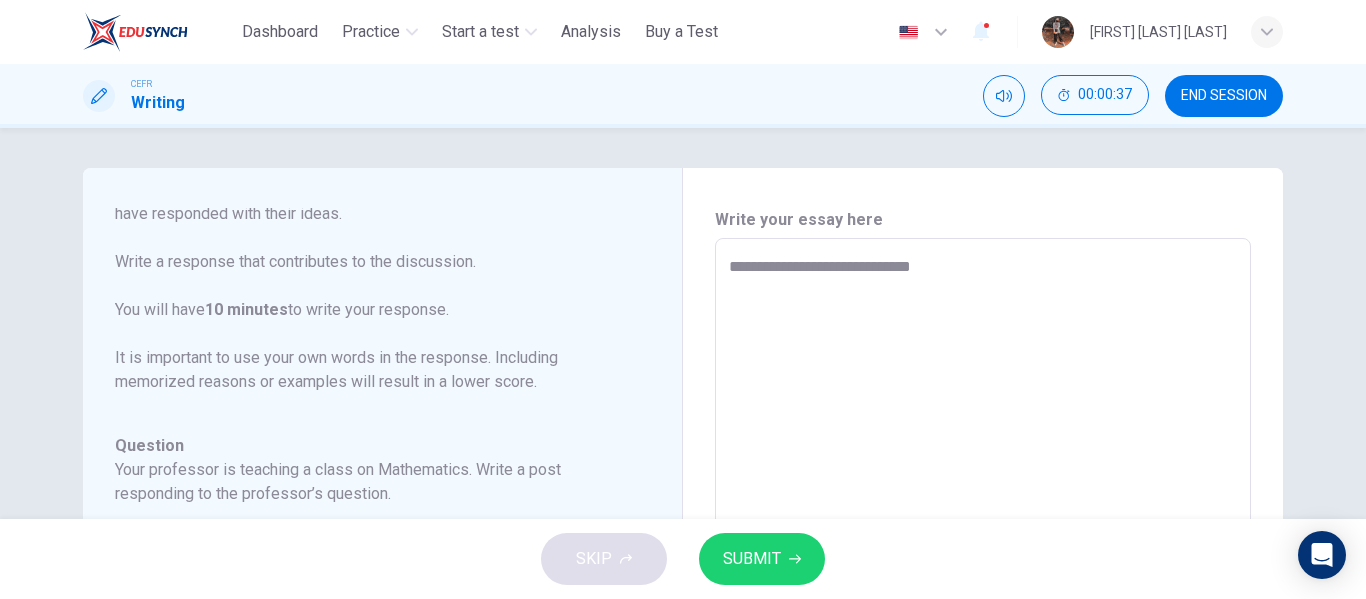 type on "**********" 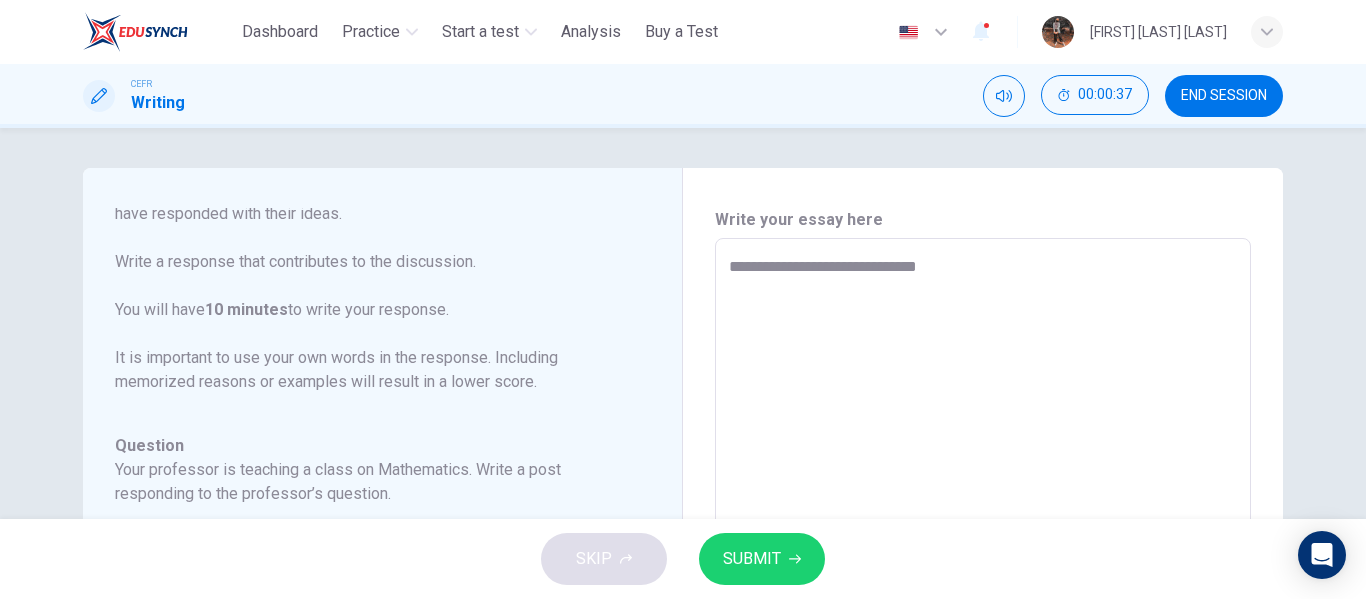 type on "*" 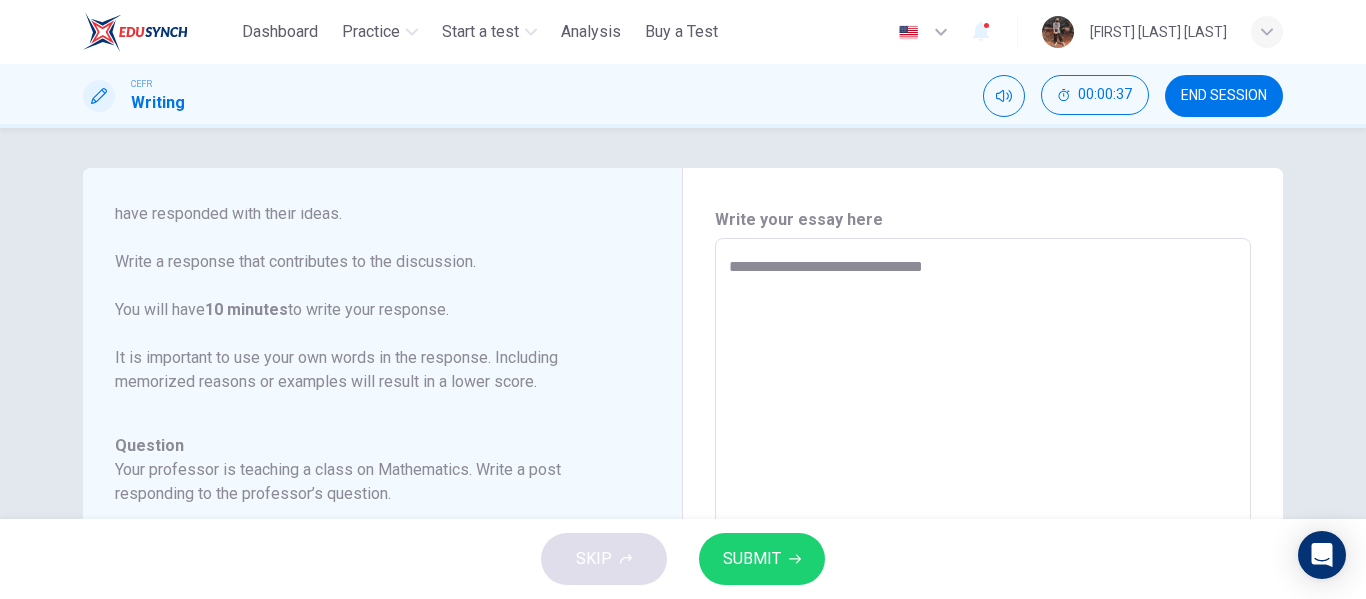 type on "*" 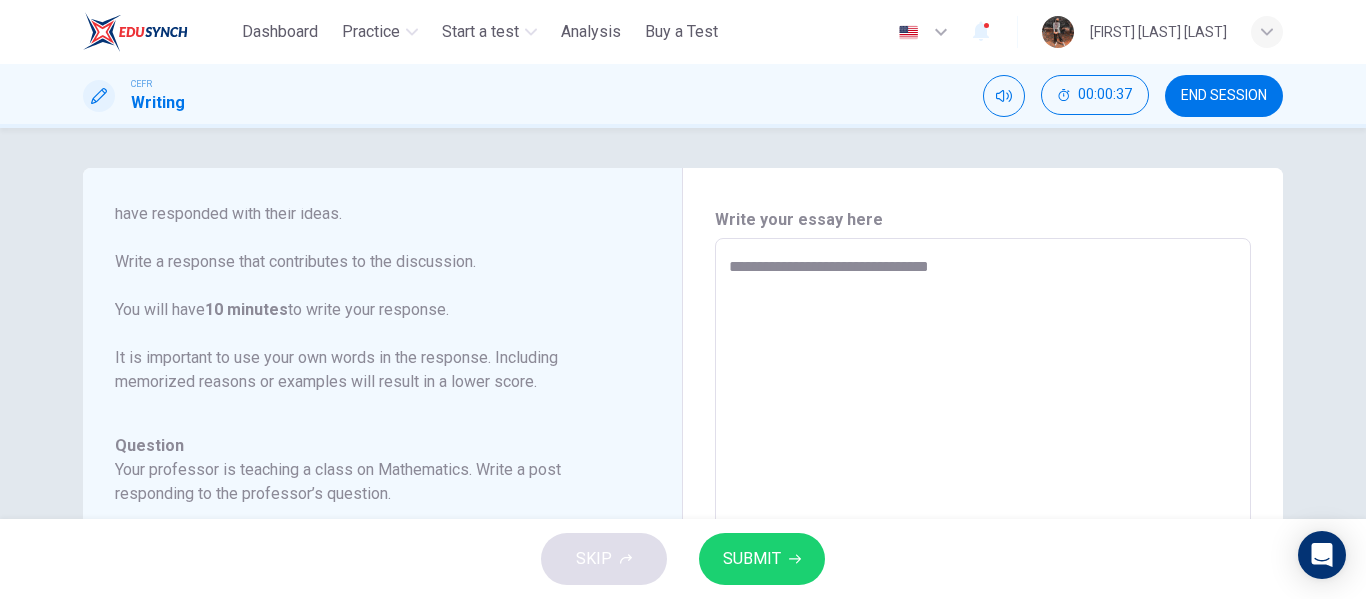 type on "*" 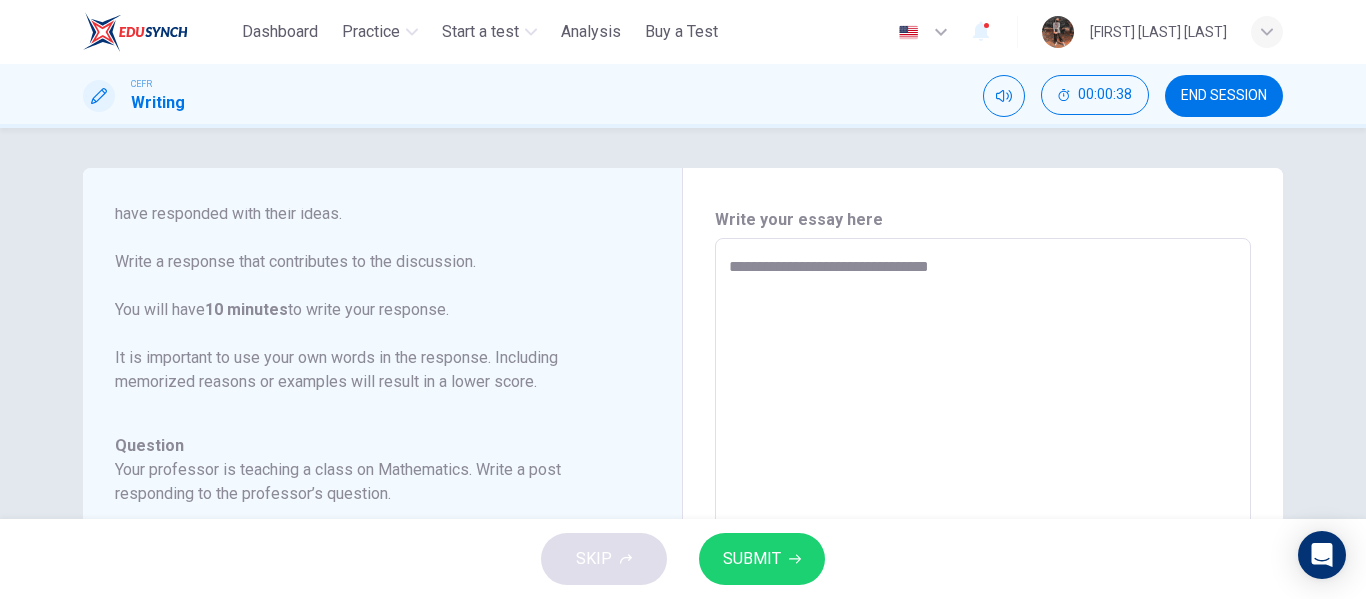 type on "**********" 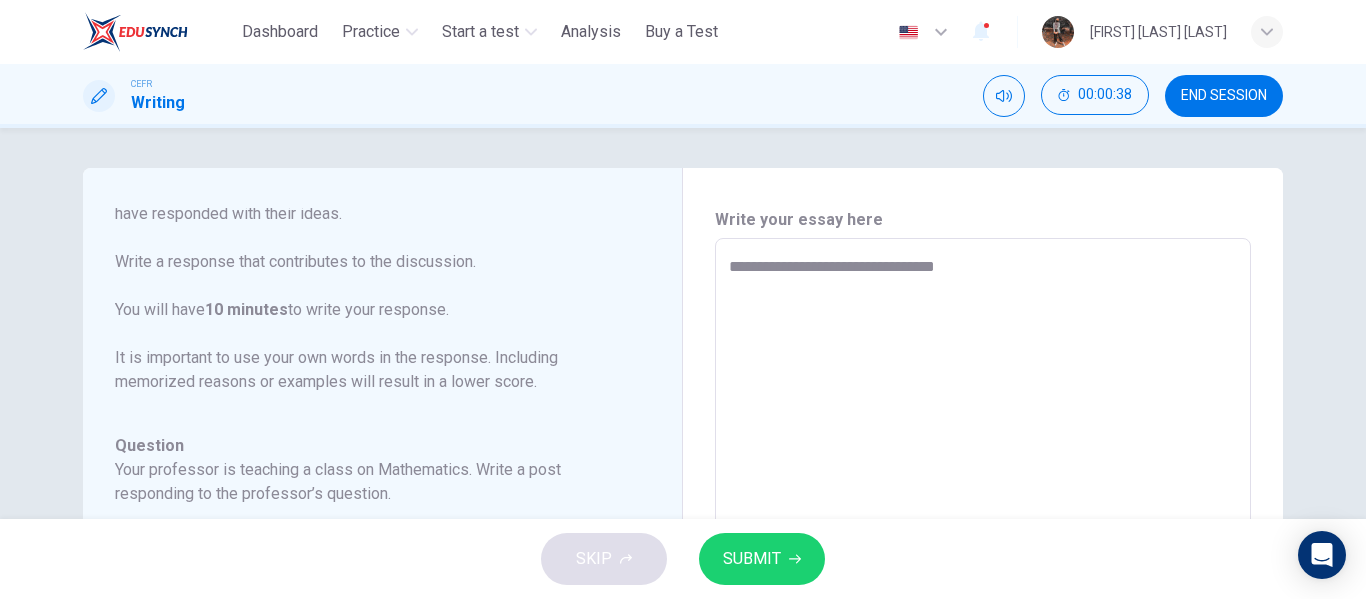 type on "*" 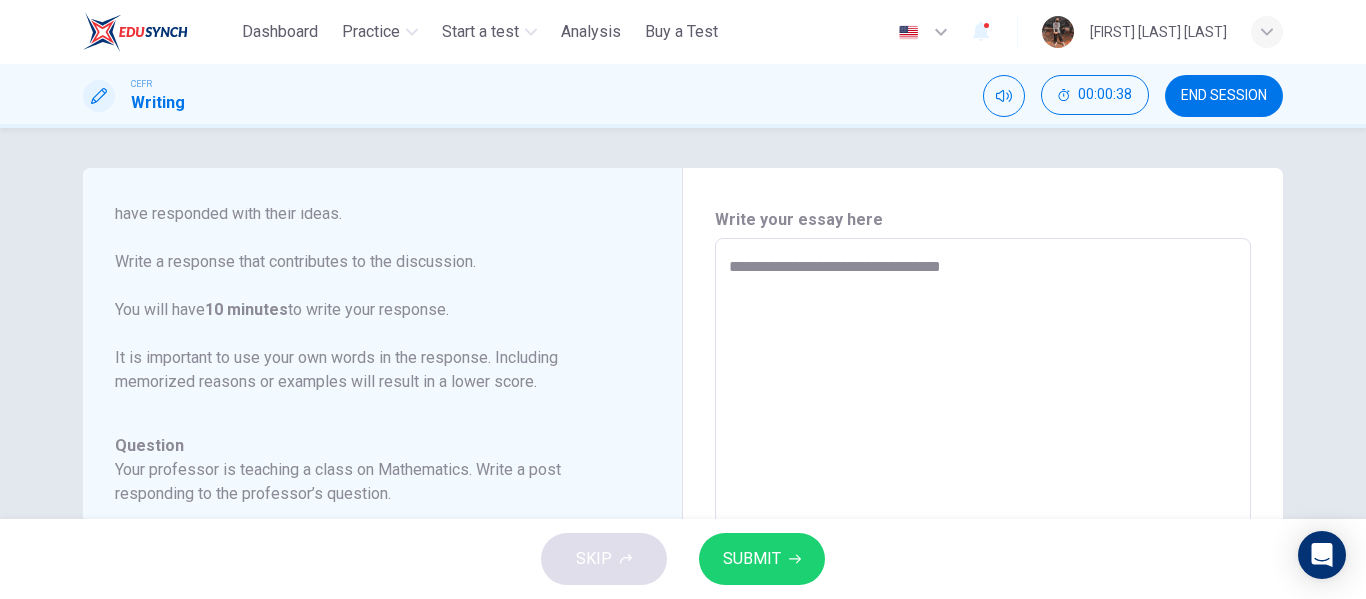 type on "*" 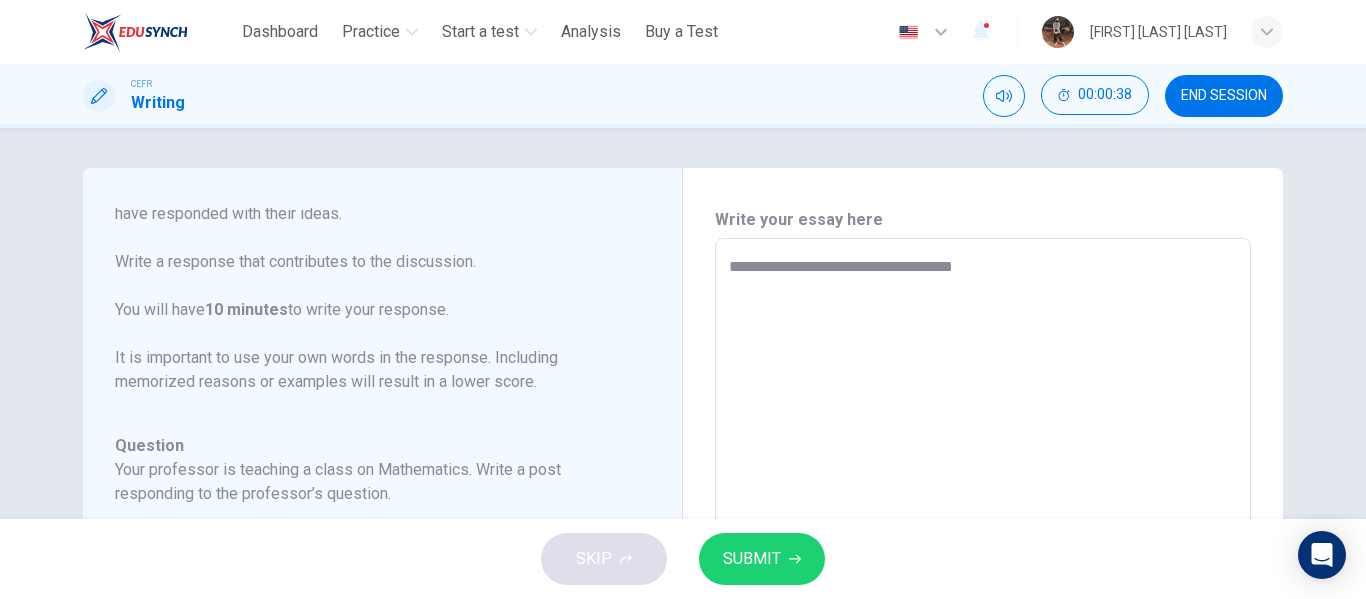 type on "**********" 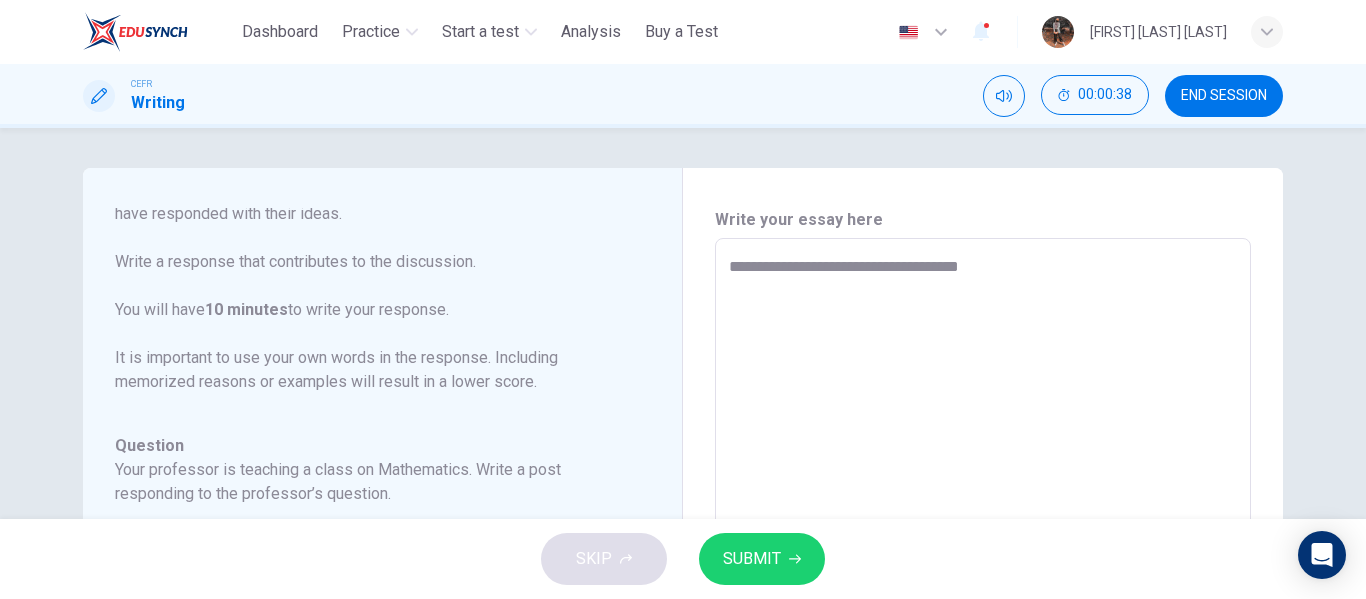 type on "*" 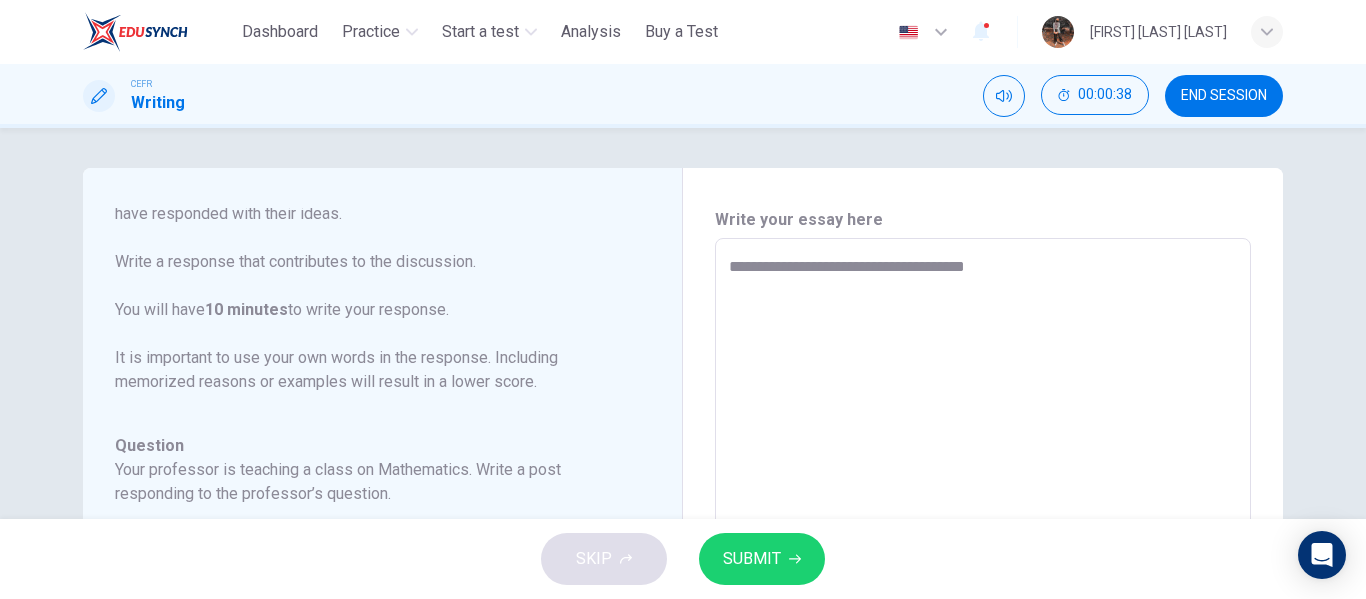 type on "*" 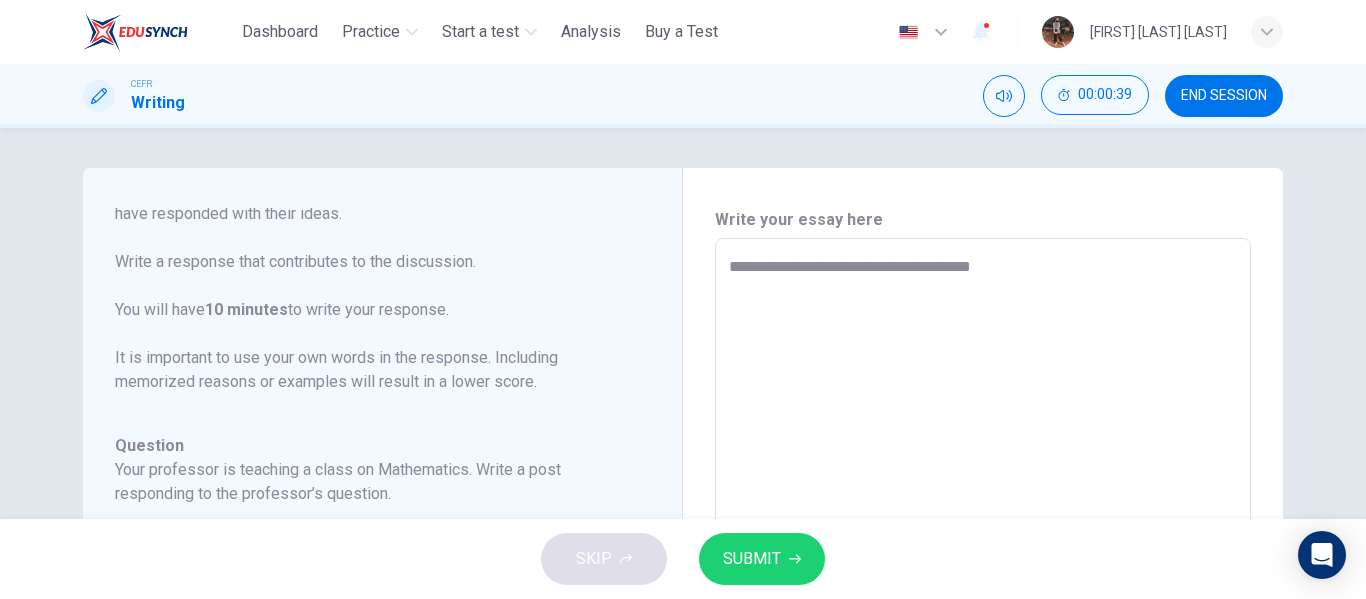 type on "*" 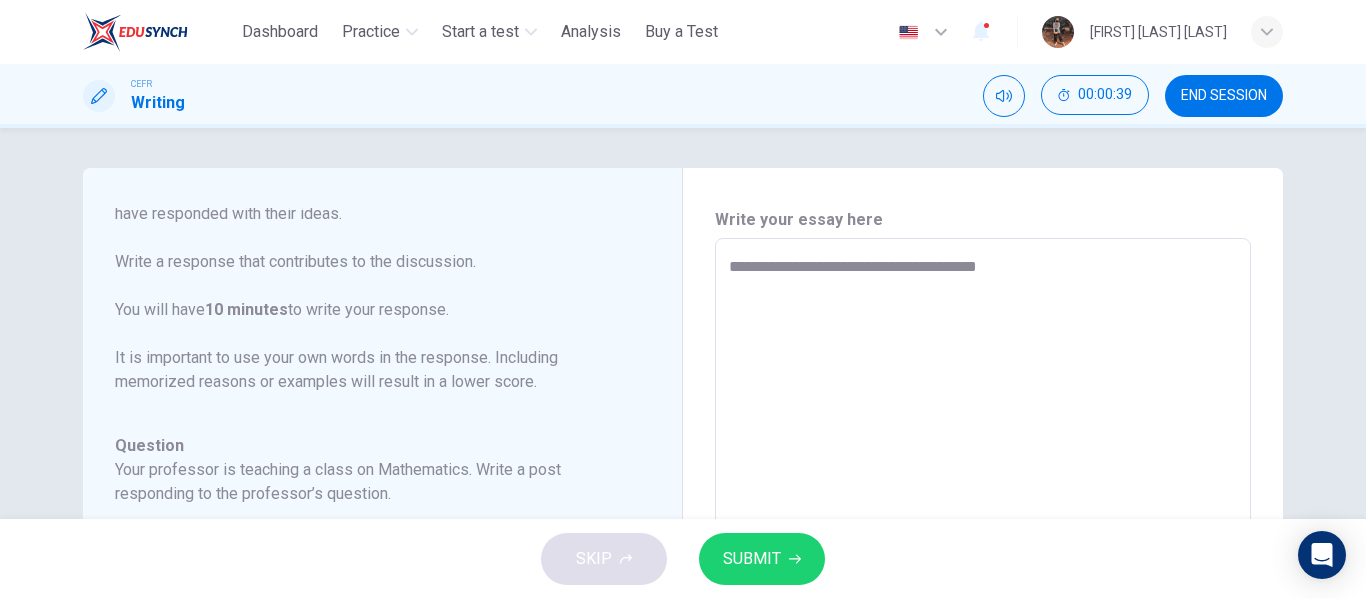 type on "*" 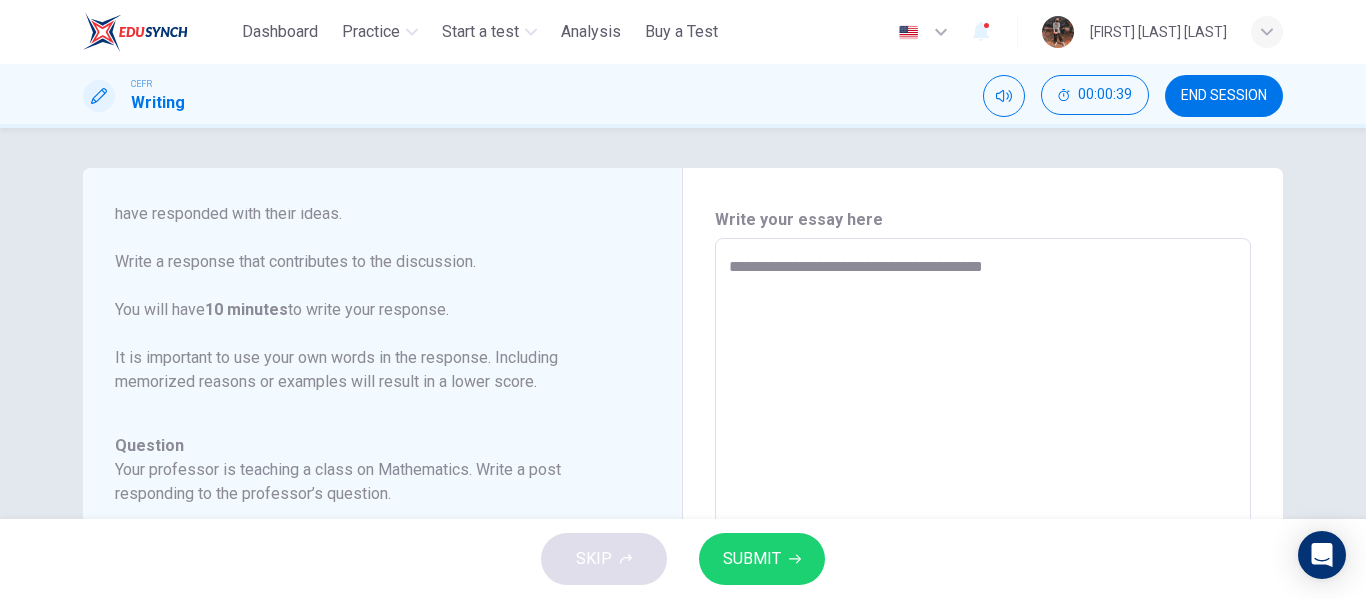 type on "**********" 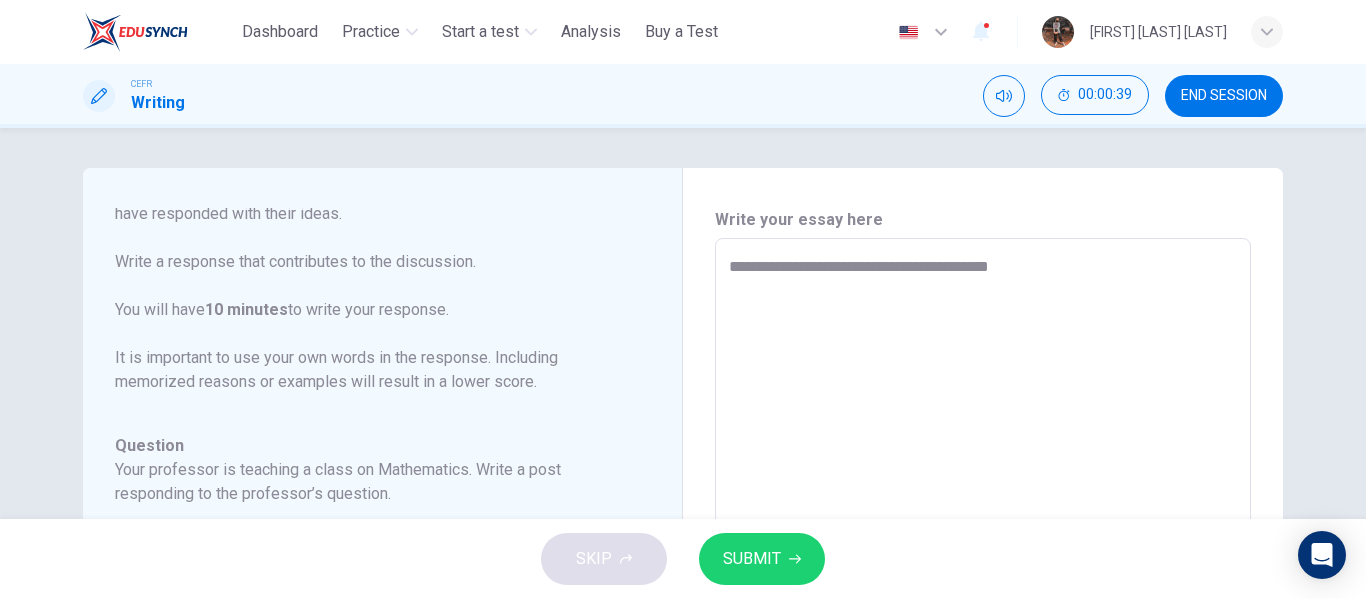 type on "*" 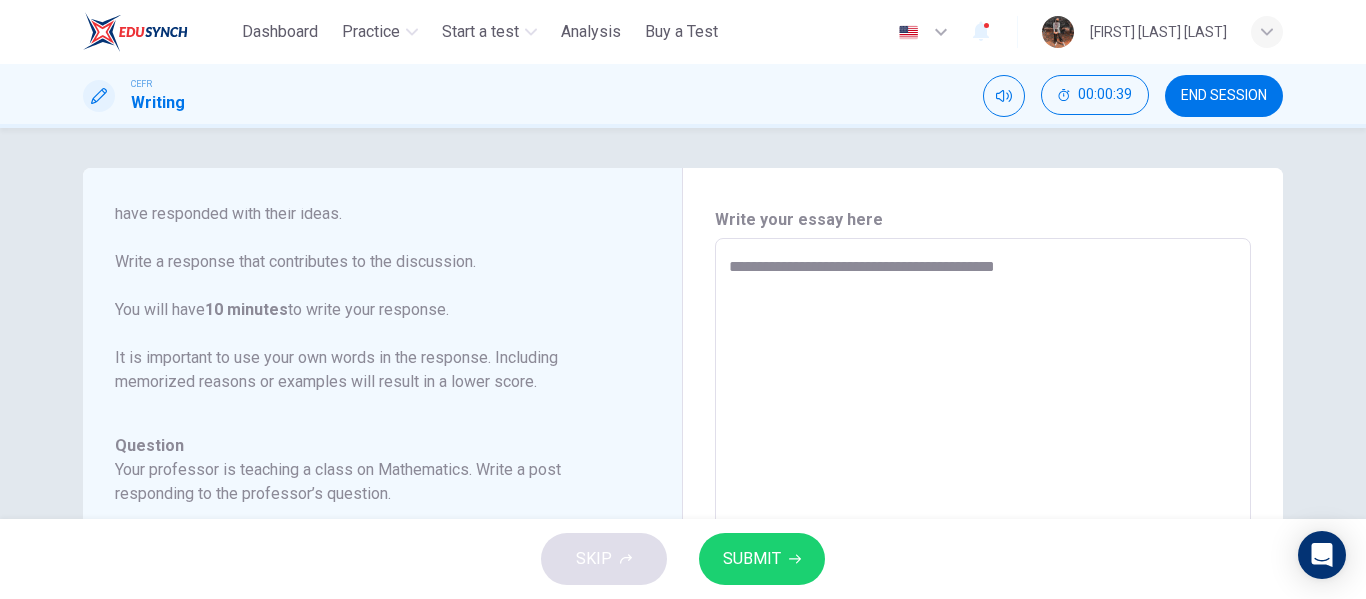 type on "*" 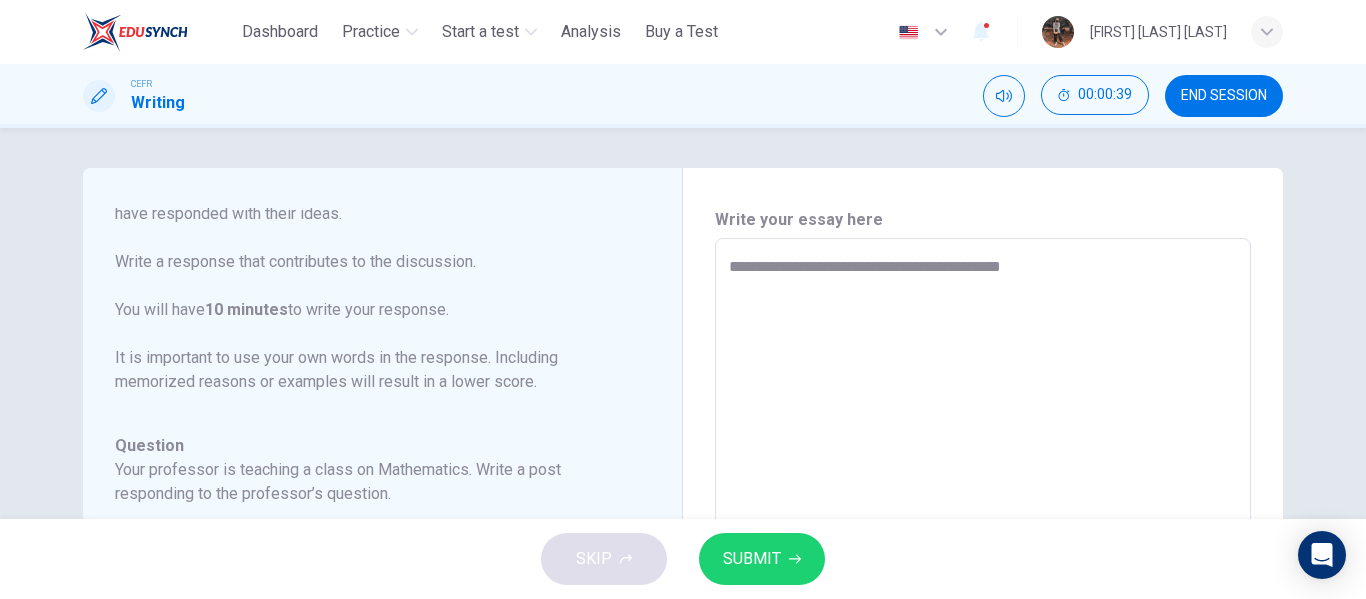 type on "*" 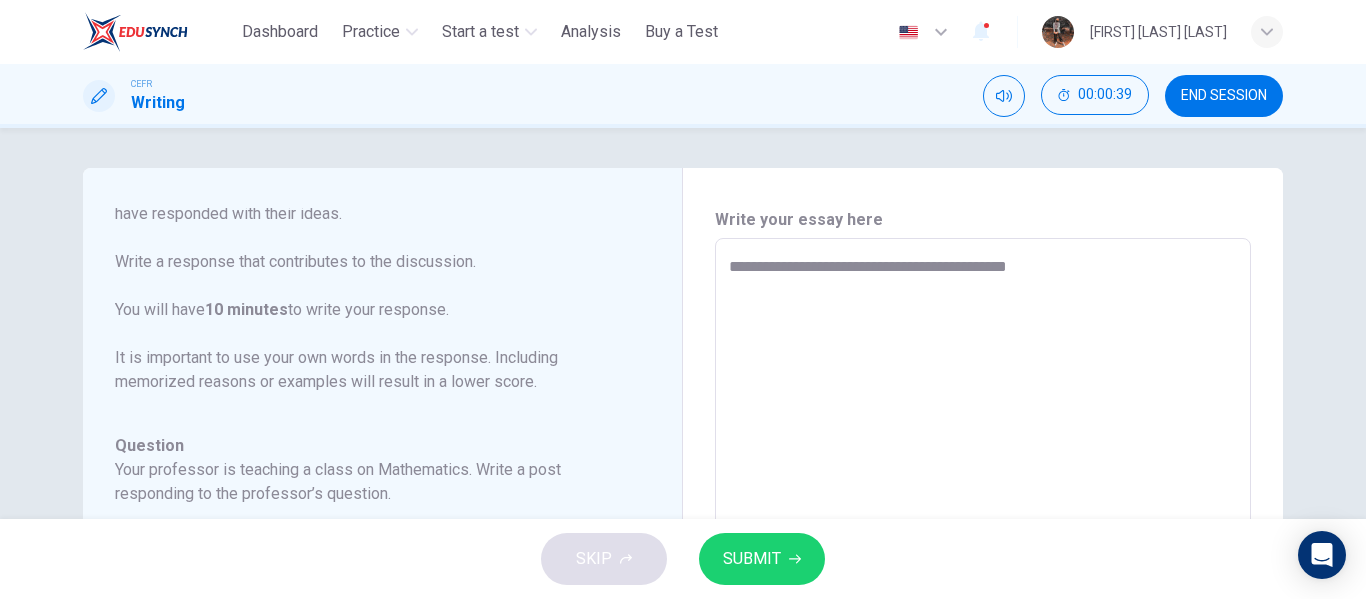 type on "*" 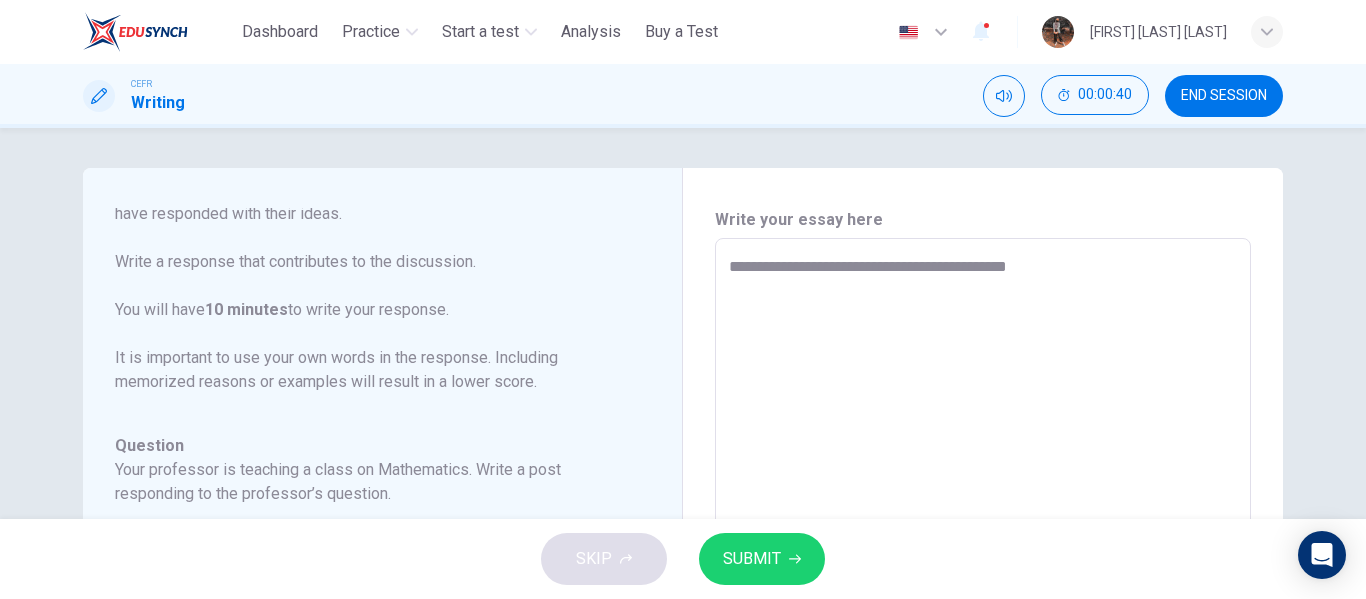 type on "**********" 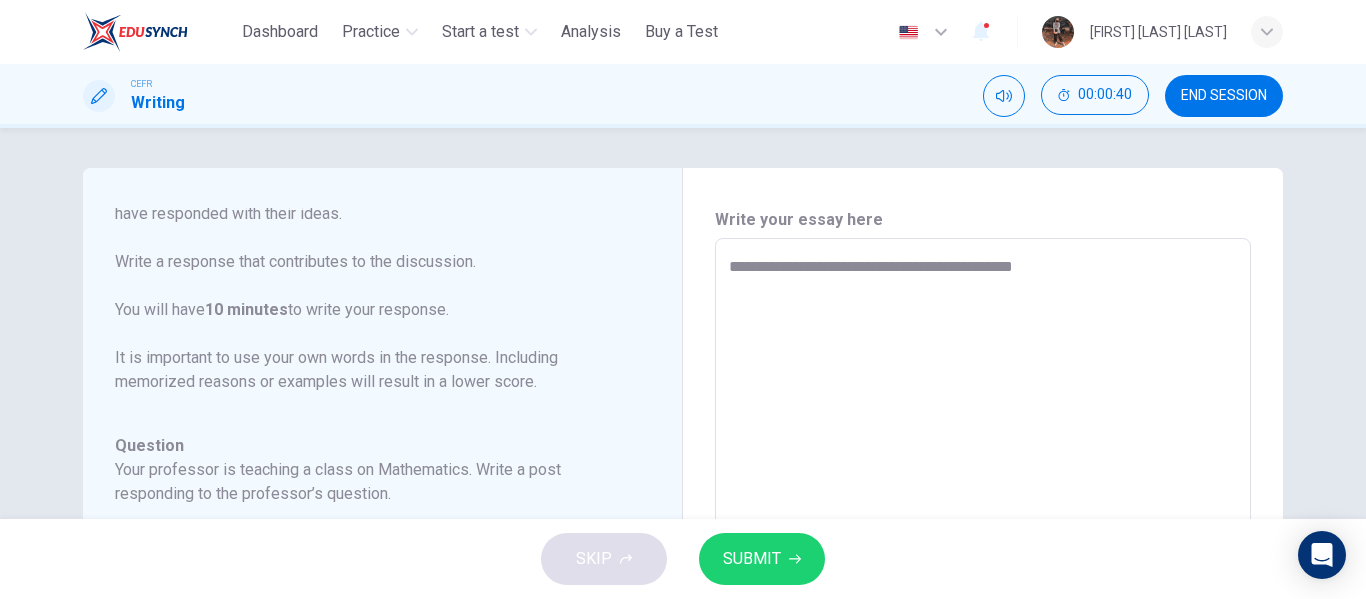 type on "*" 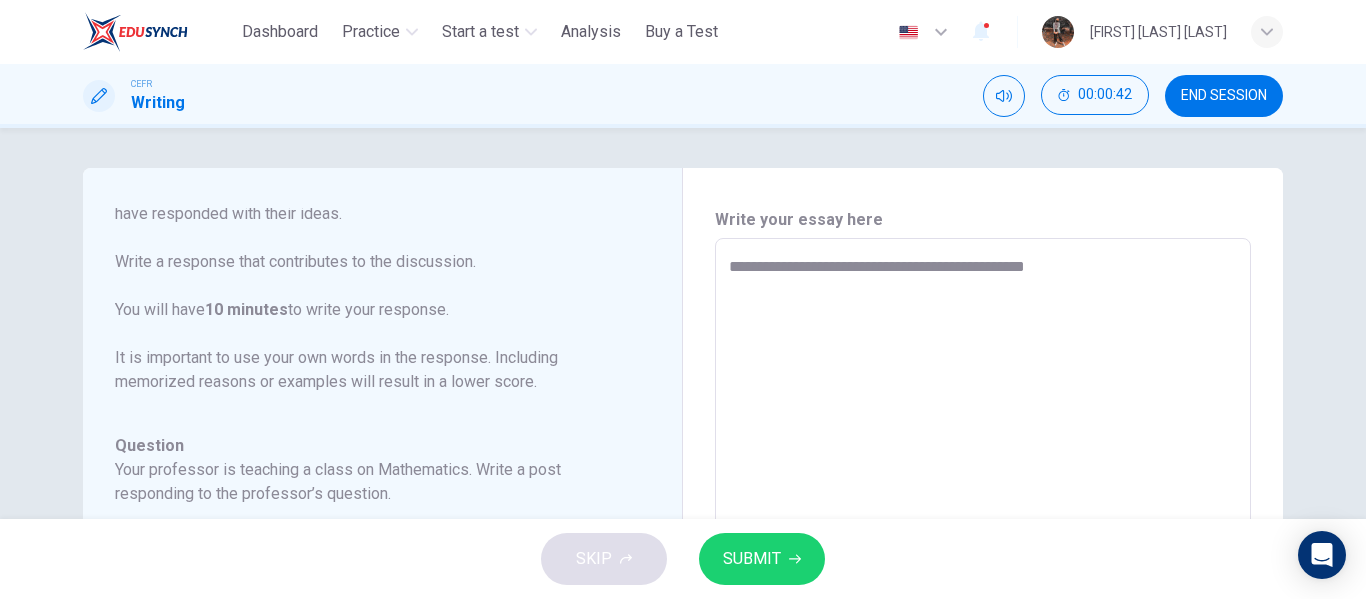 type on "**********" 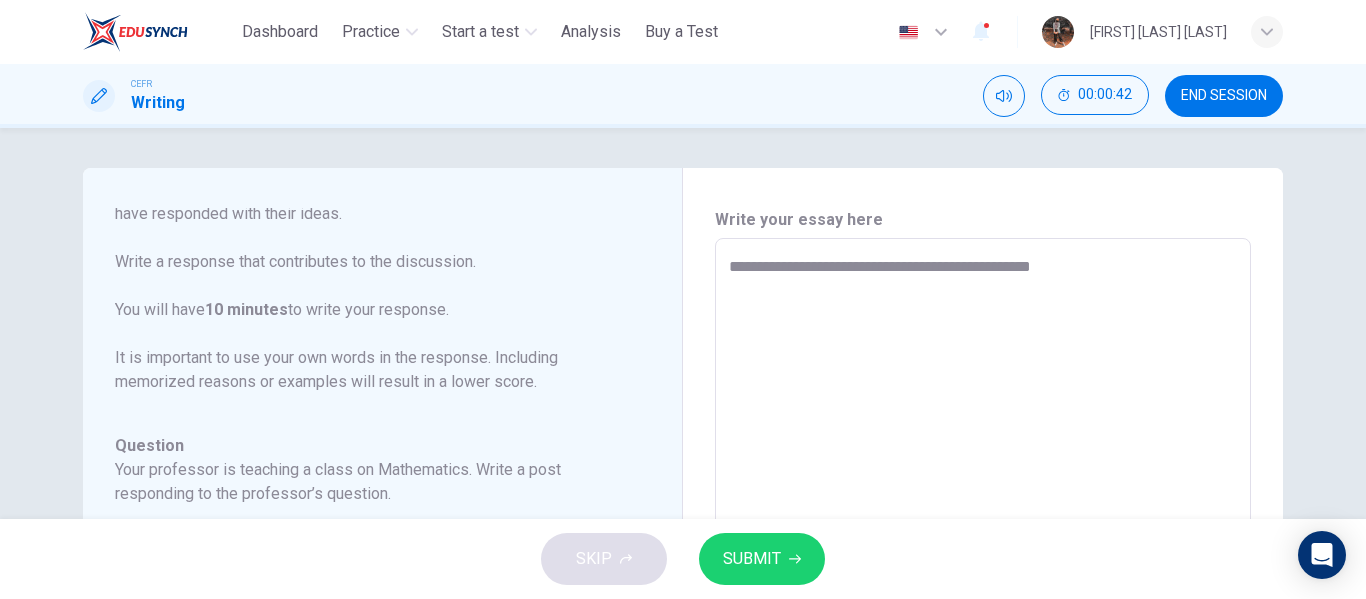 type on "*" 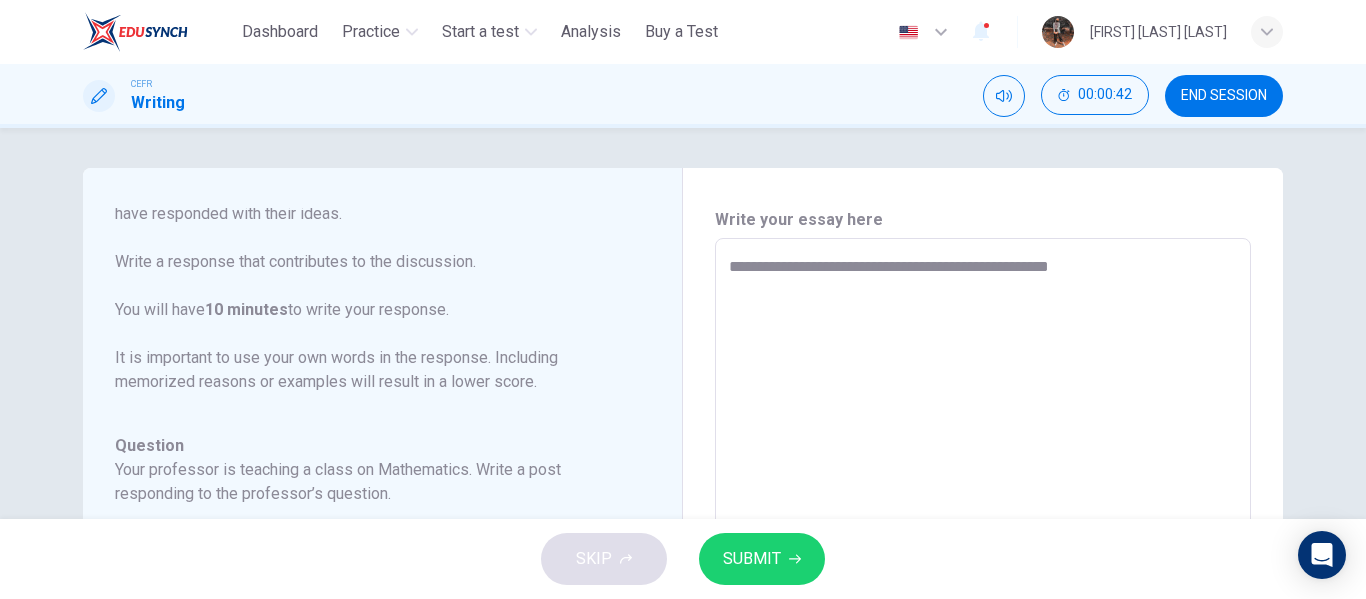 type on "**********" 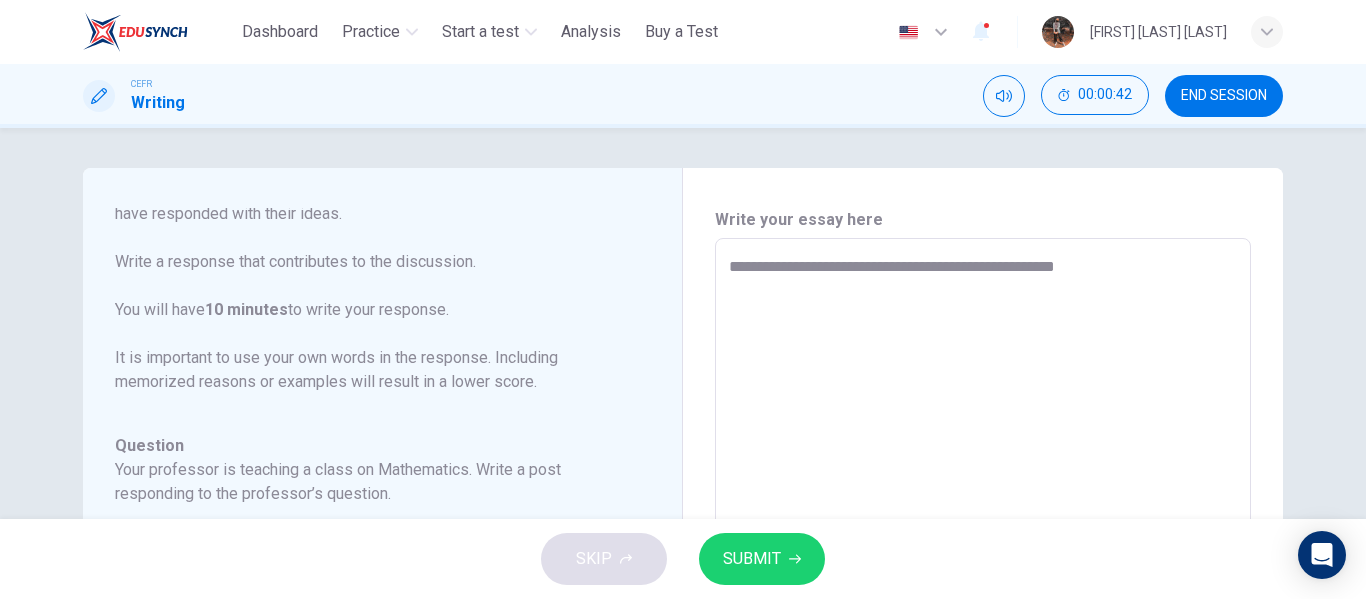 type on "*" 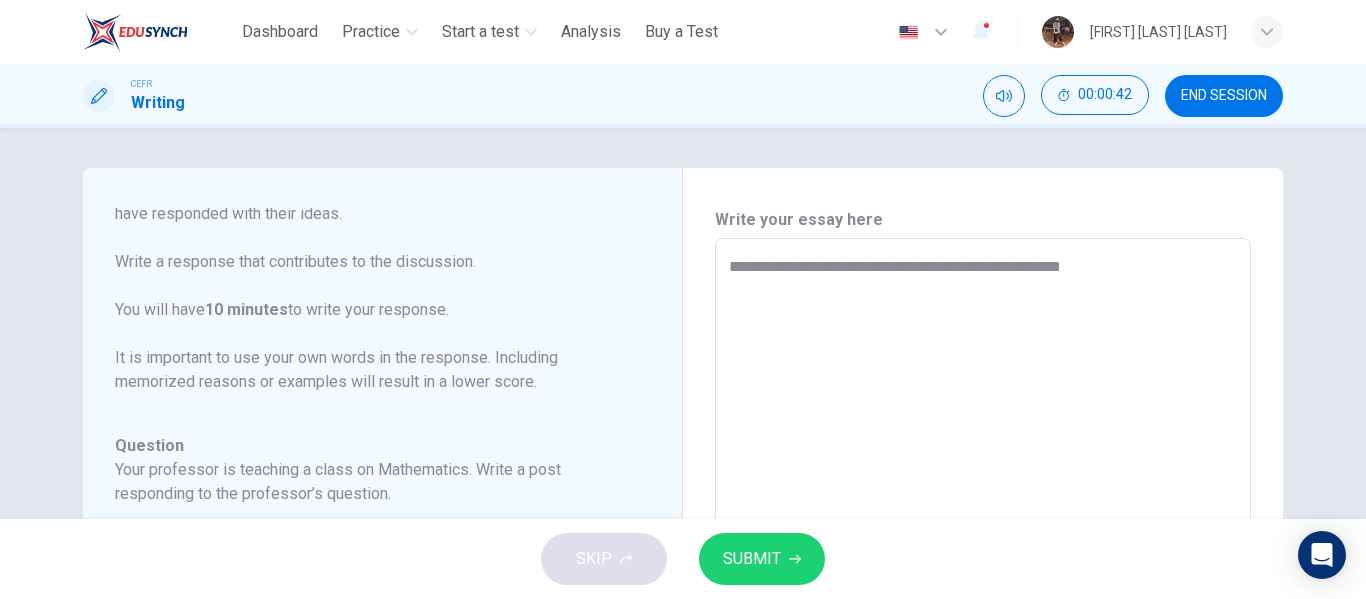 type on "**********" 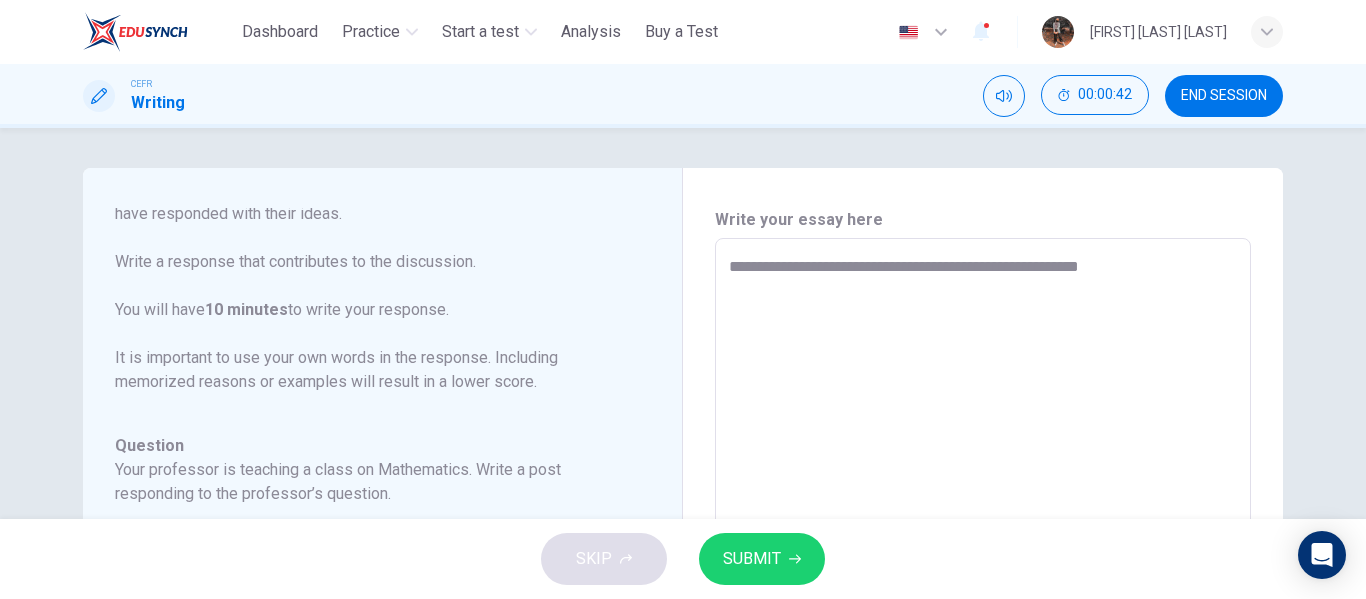 type on "**********" 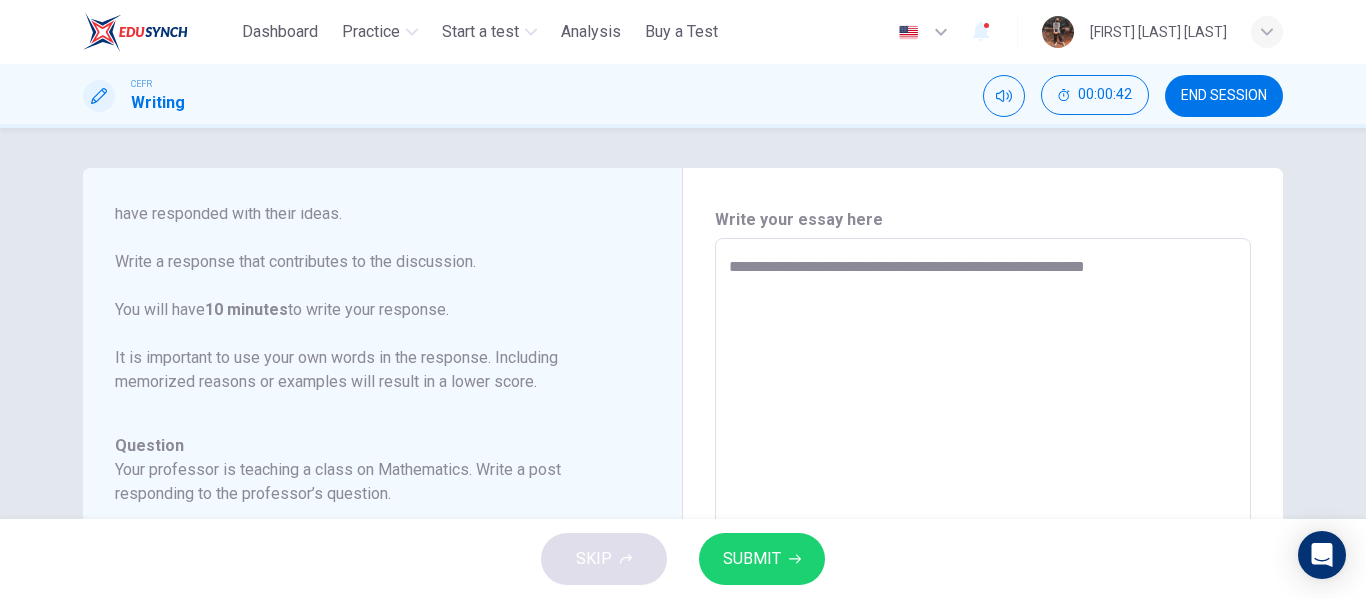 type on "*" 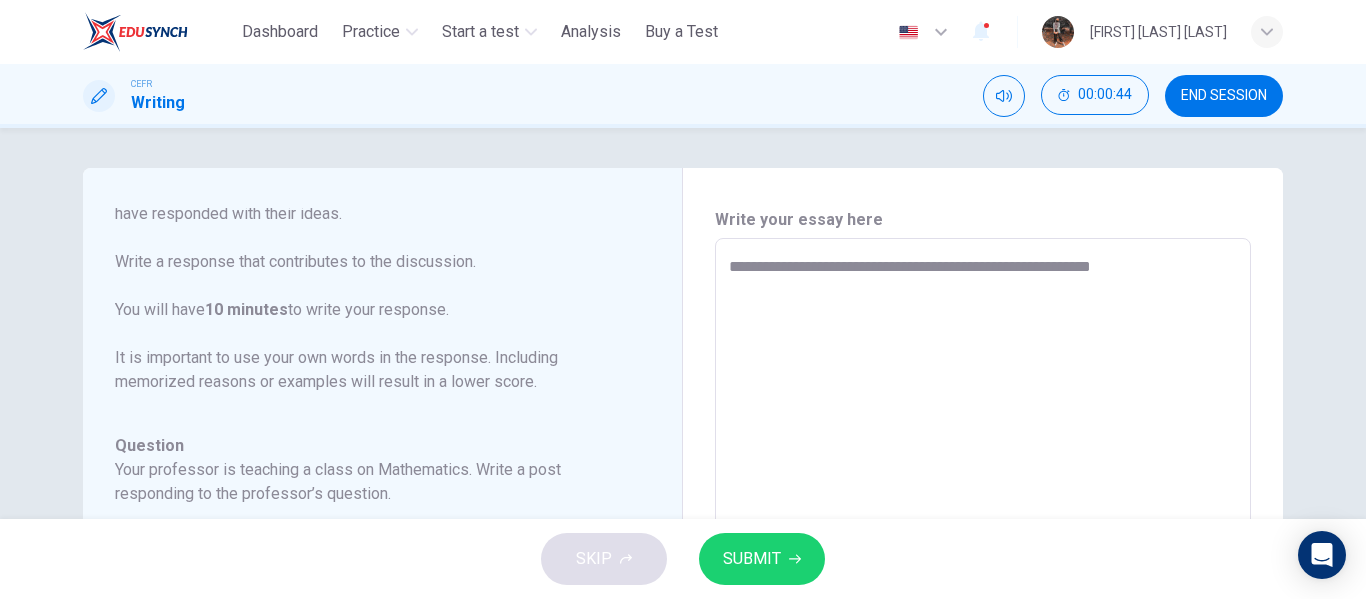 type on "**********" 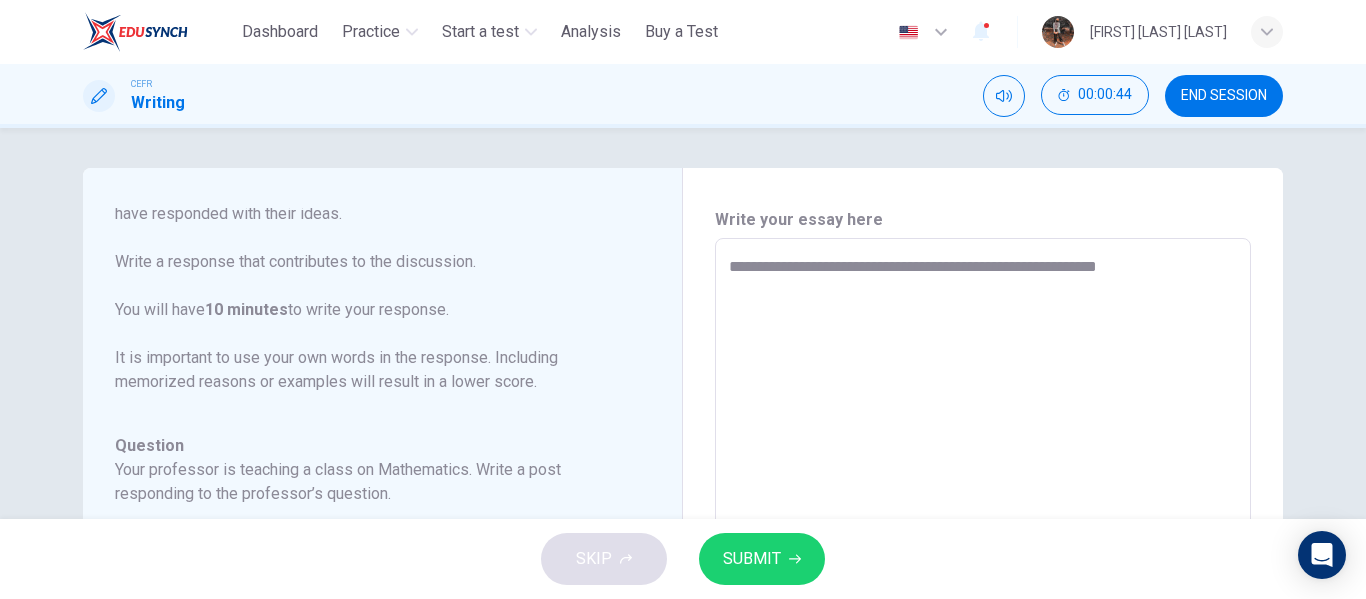 type on "*" 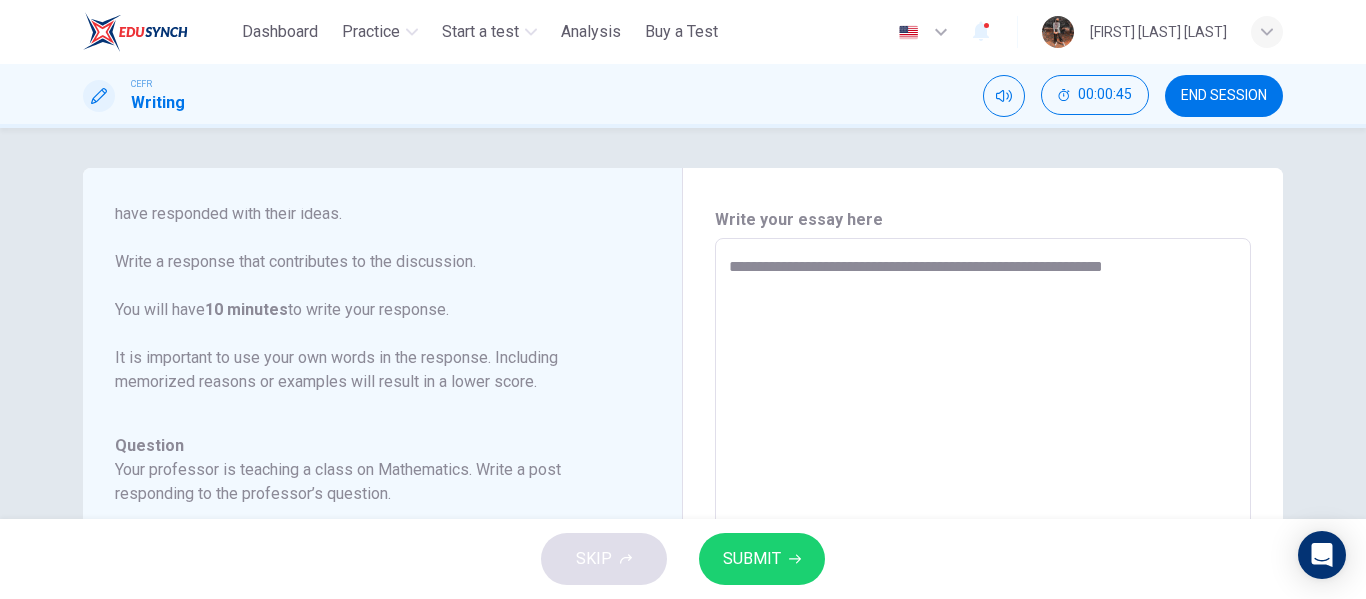 type on "*" 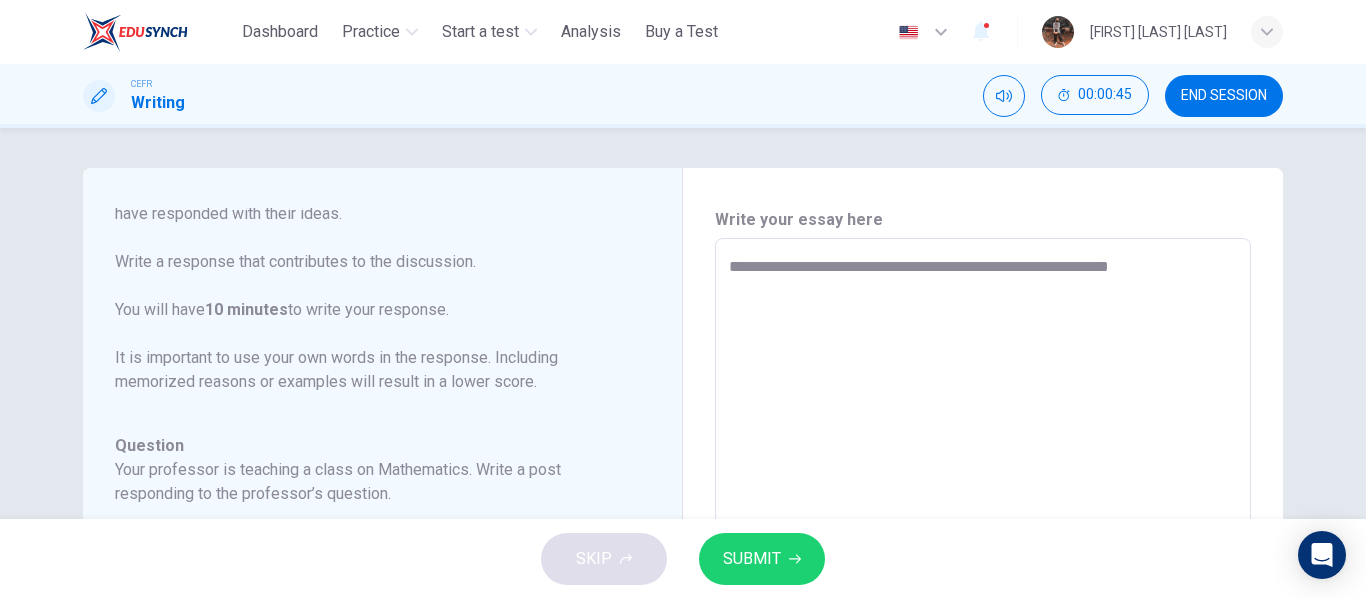 type on "*" 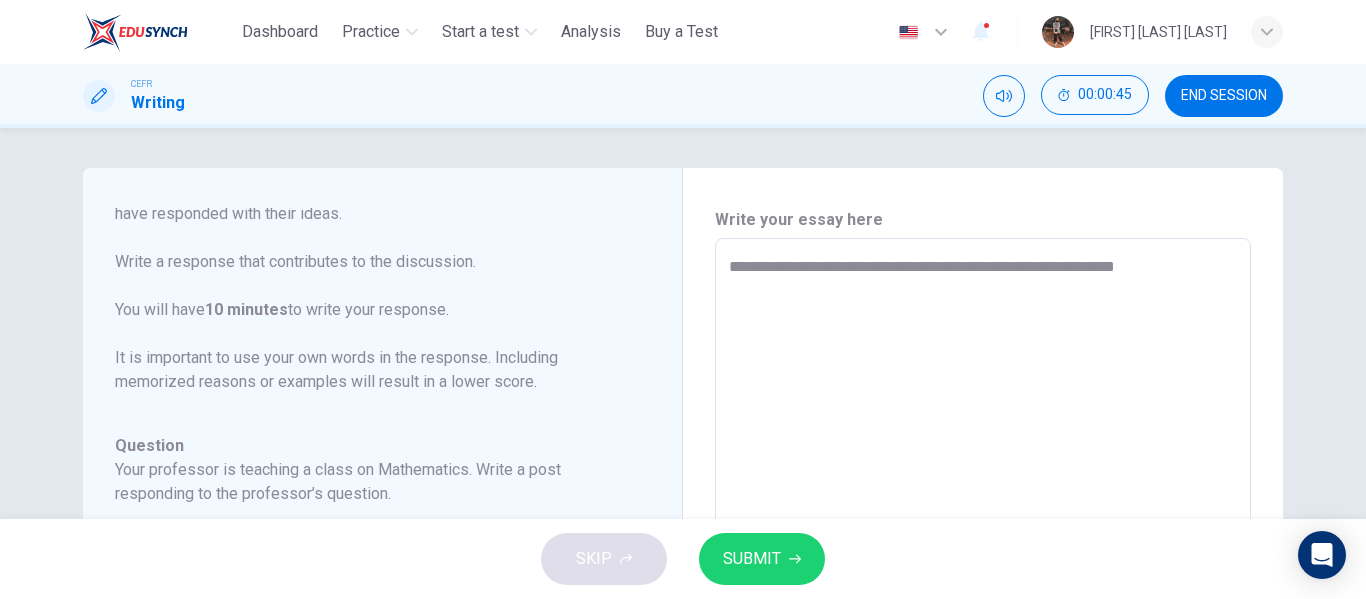 type on "**********" 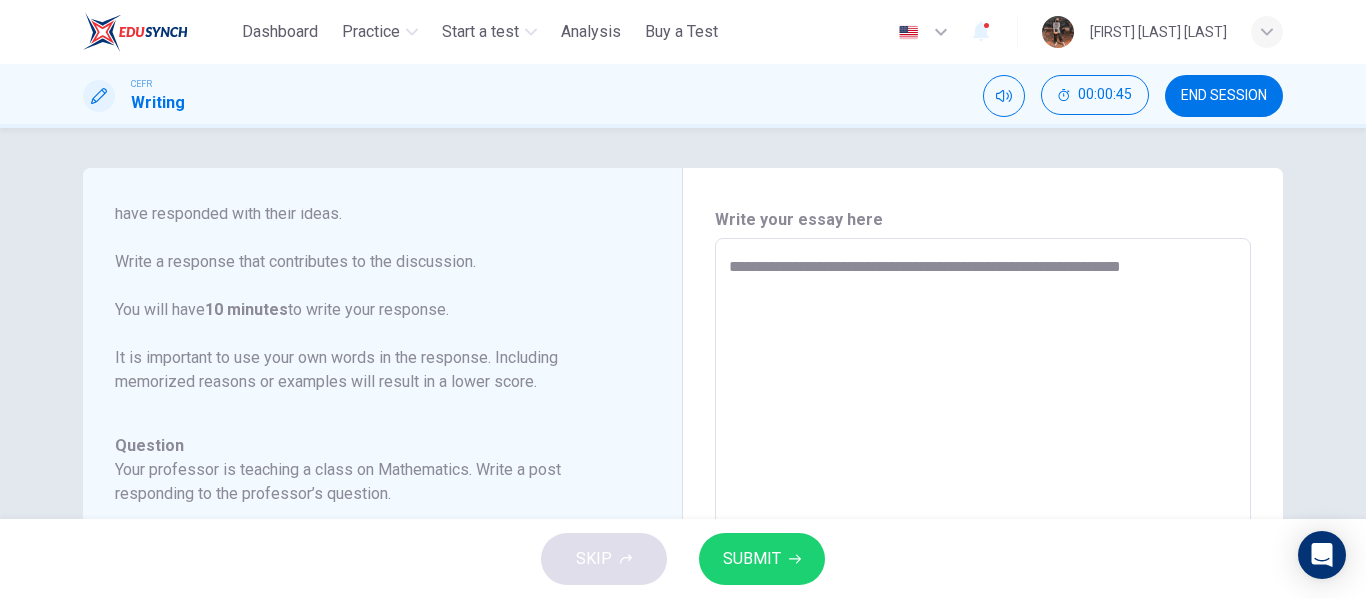 type on "*" 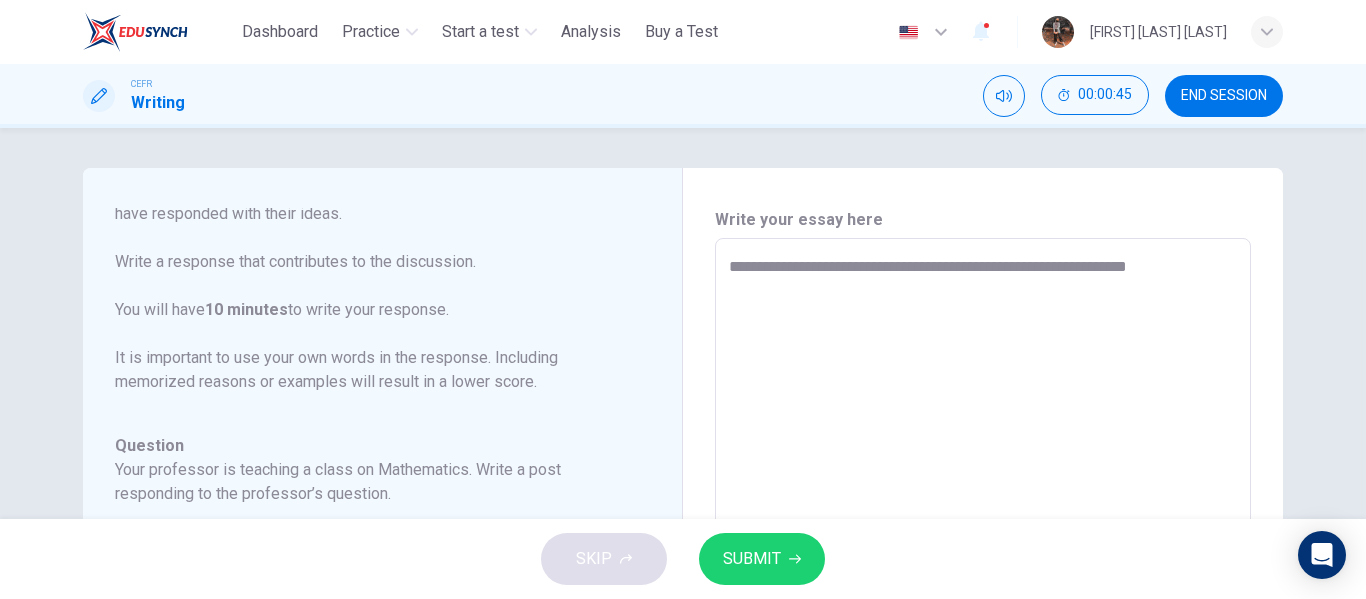 type on "*" 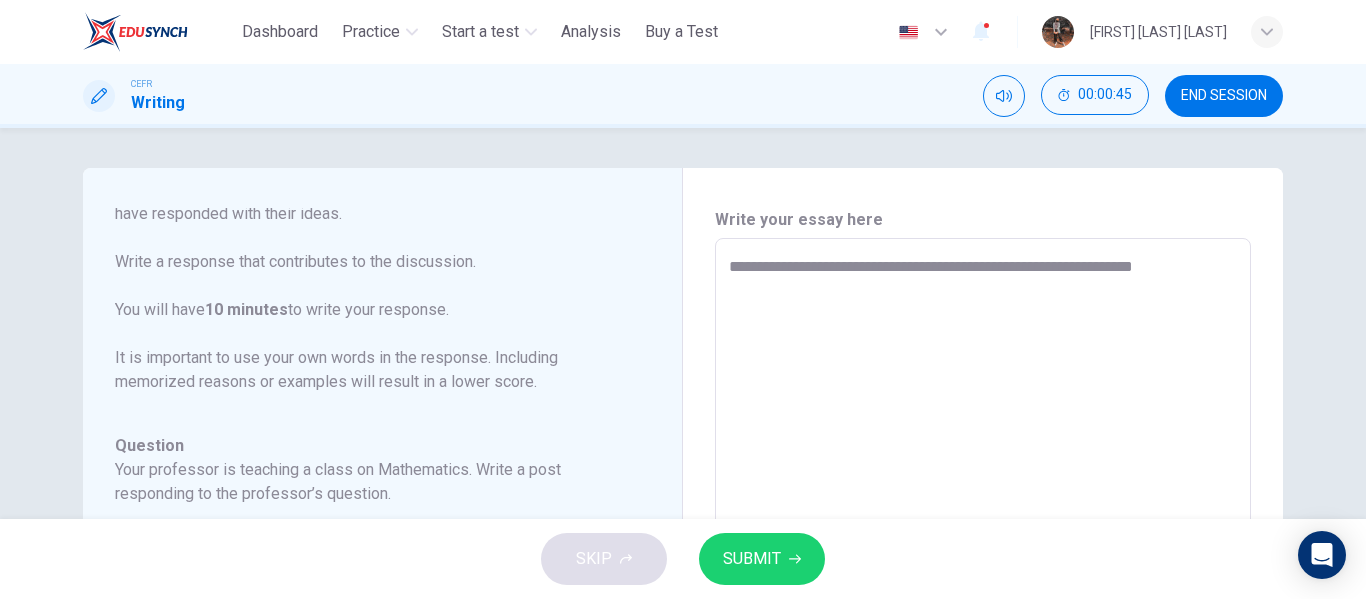 type on "**********" 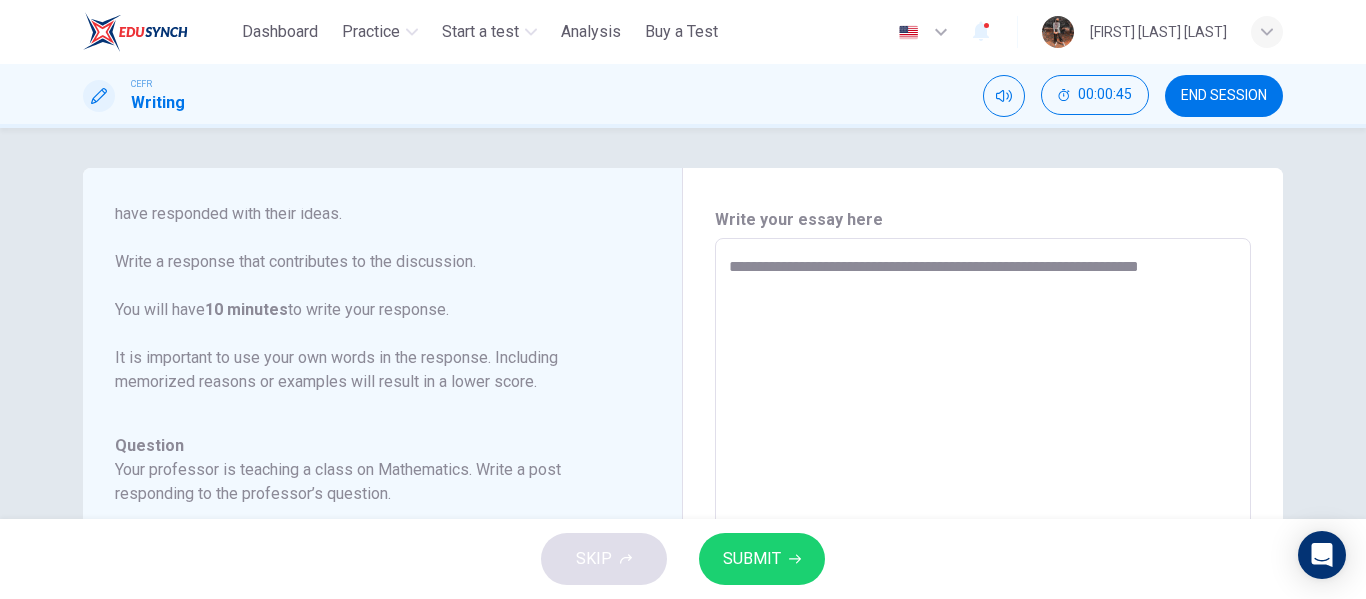 type on "*" 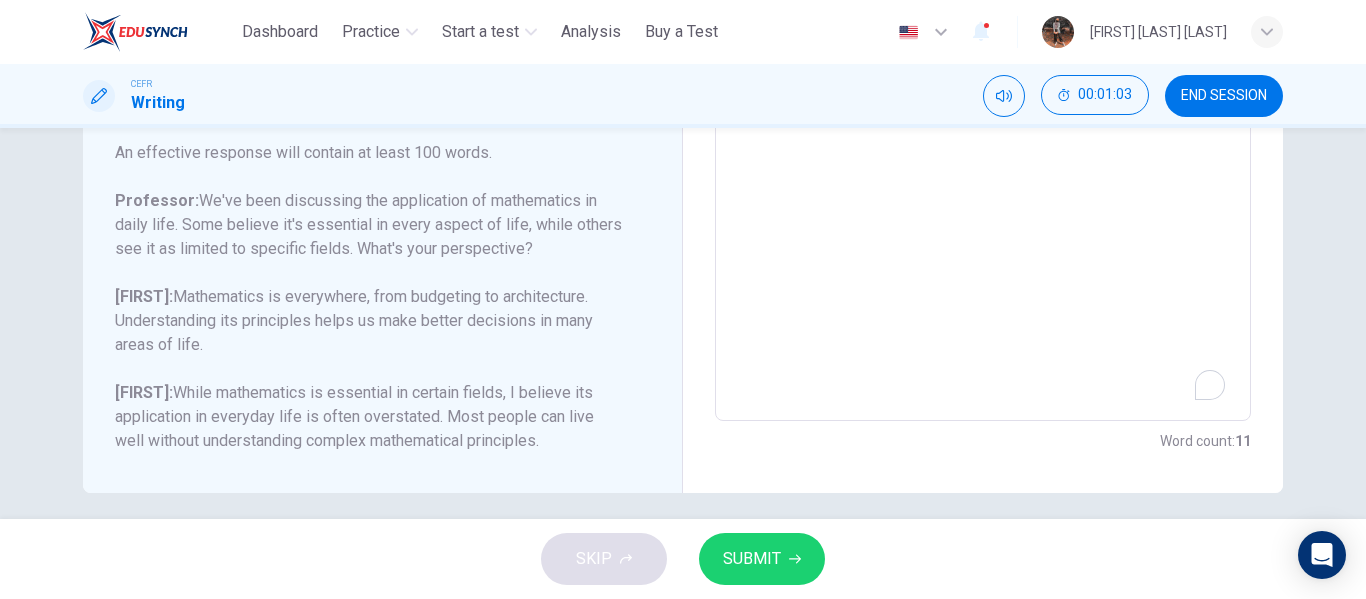scroll, scrollTop: 499, scrollLeft: 0, axis: vertical 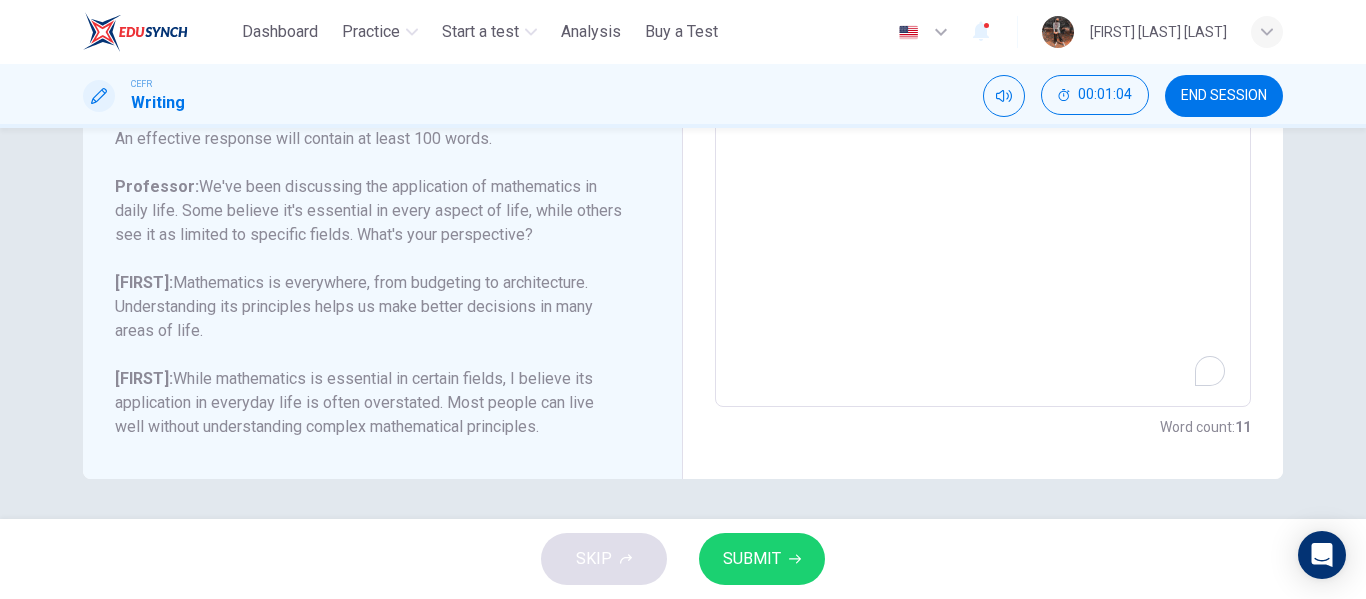 type on "**********" 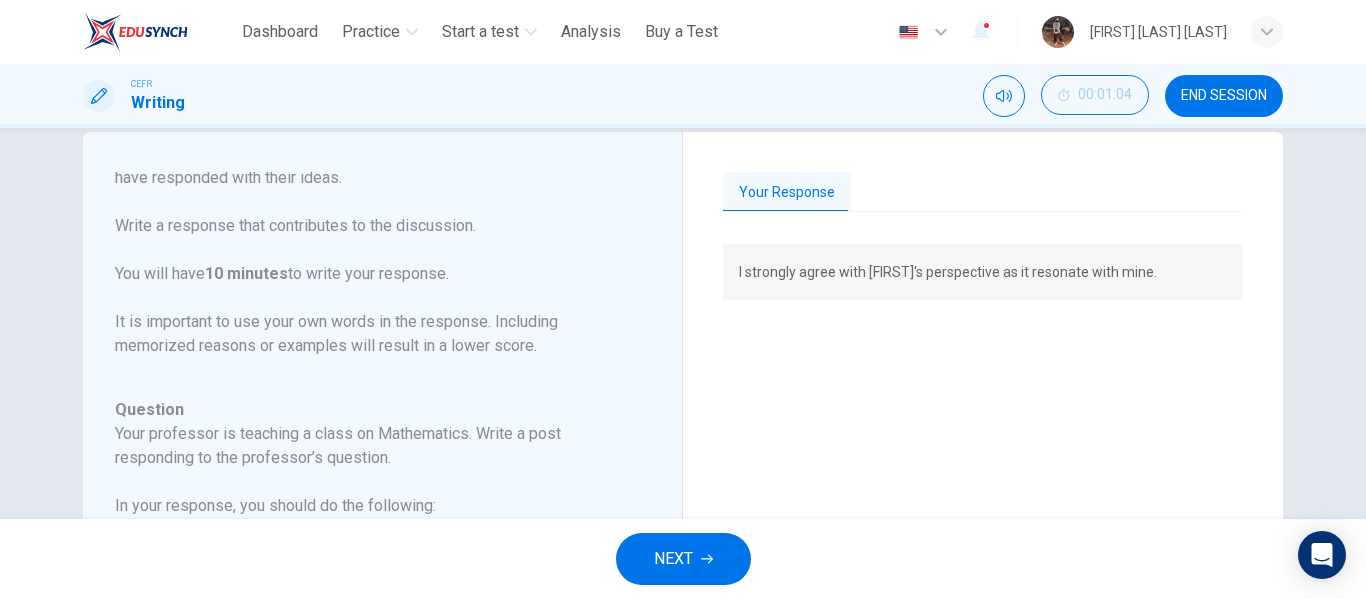 scroll, scrollTop: 0, scrollLeft: 0, axis: both 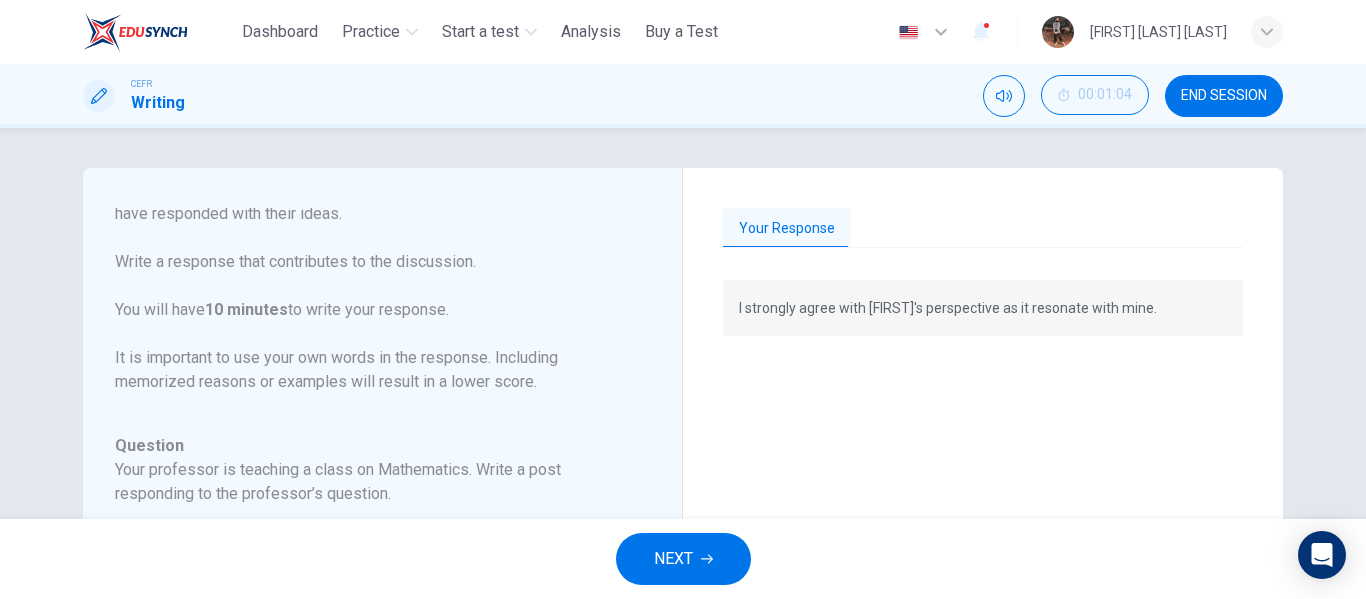 click on "END SESSION" at bounding box center [1224, 96] 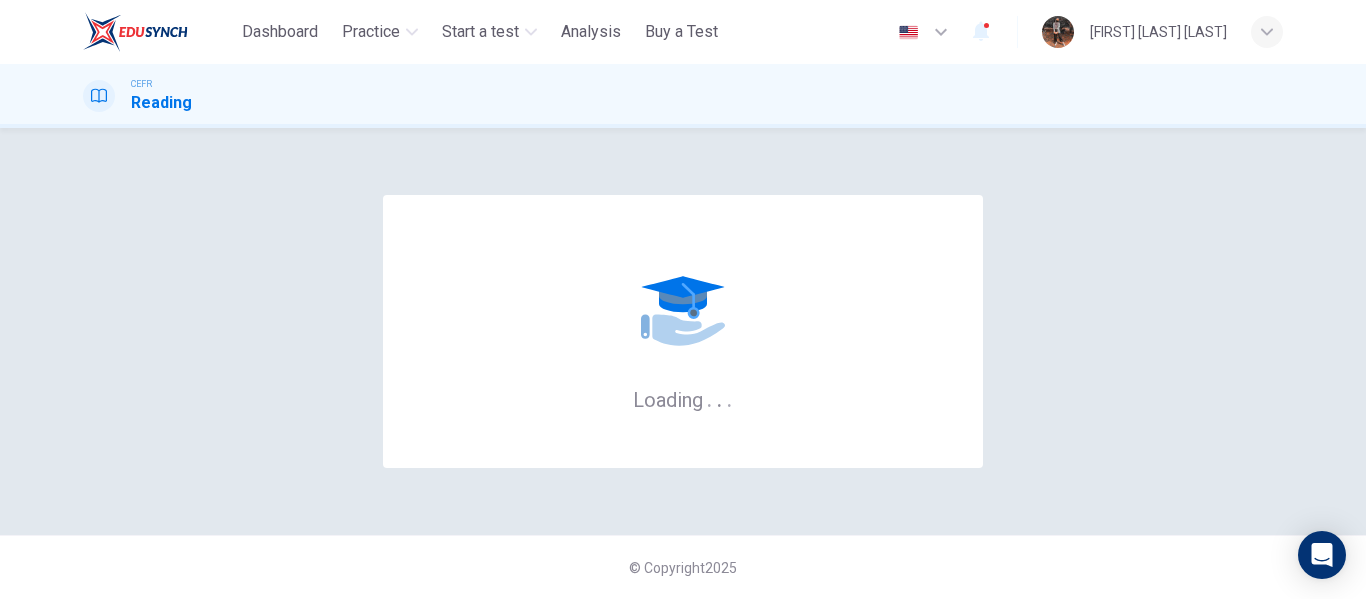 scroll, scrollTop: 0, scrollLeft: 0, axis: both 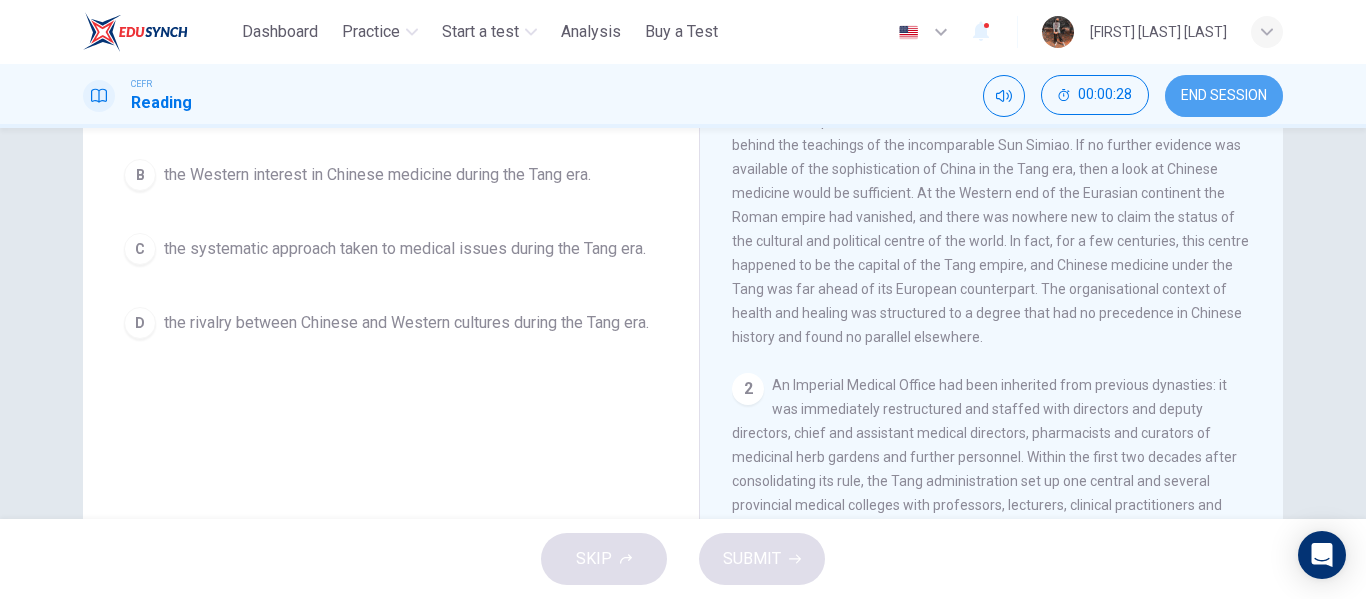 click on "END SESSION" at bounding box center (1224, 96) 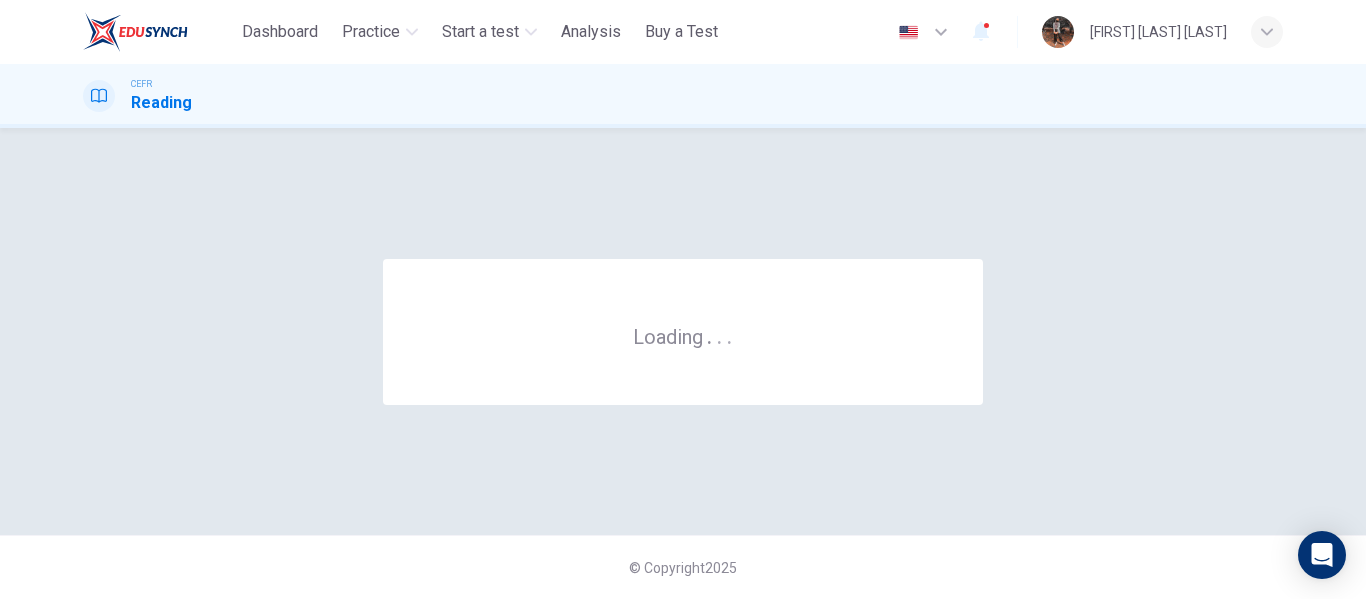 scroll, scrollTop: 0, scrollLeft: 0, axis: both 